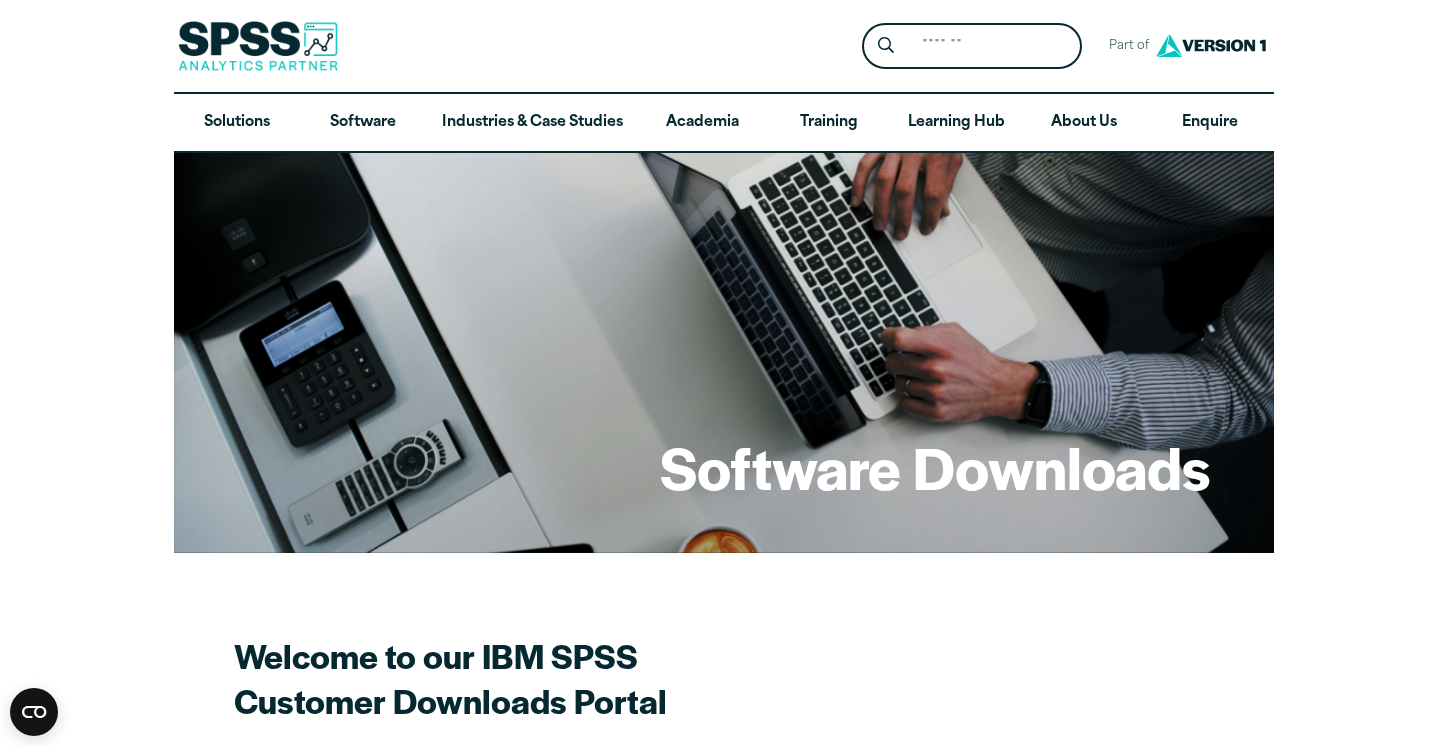 scroll, scrollTop: 0, scrollLeft: 0, axis: both 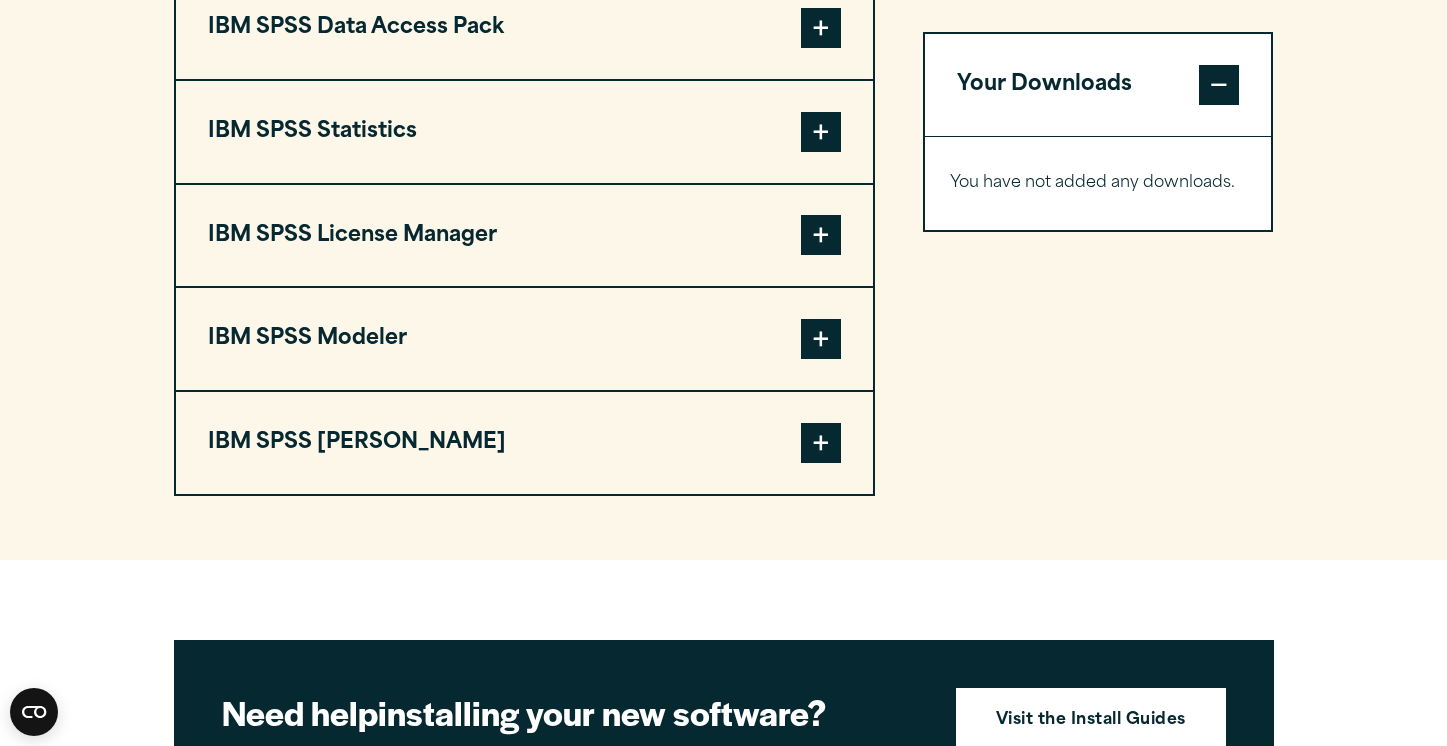 click at bounding box center [821, 132] 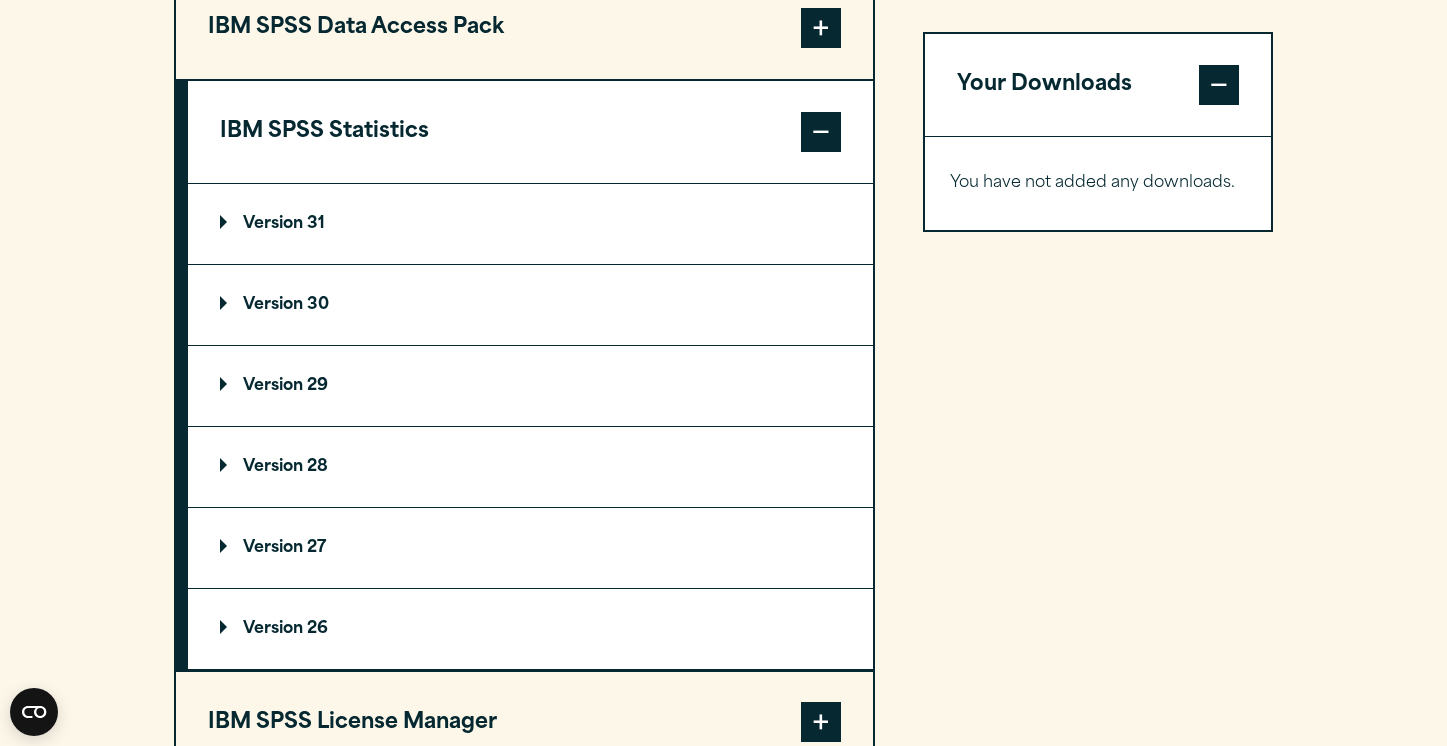 click on "Version 29" at bounding box center (274, 386) 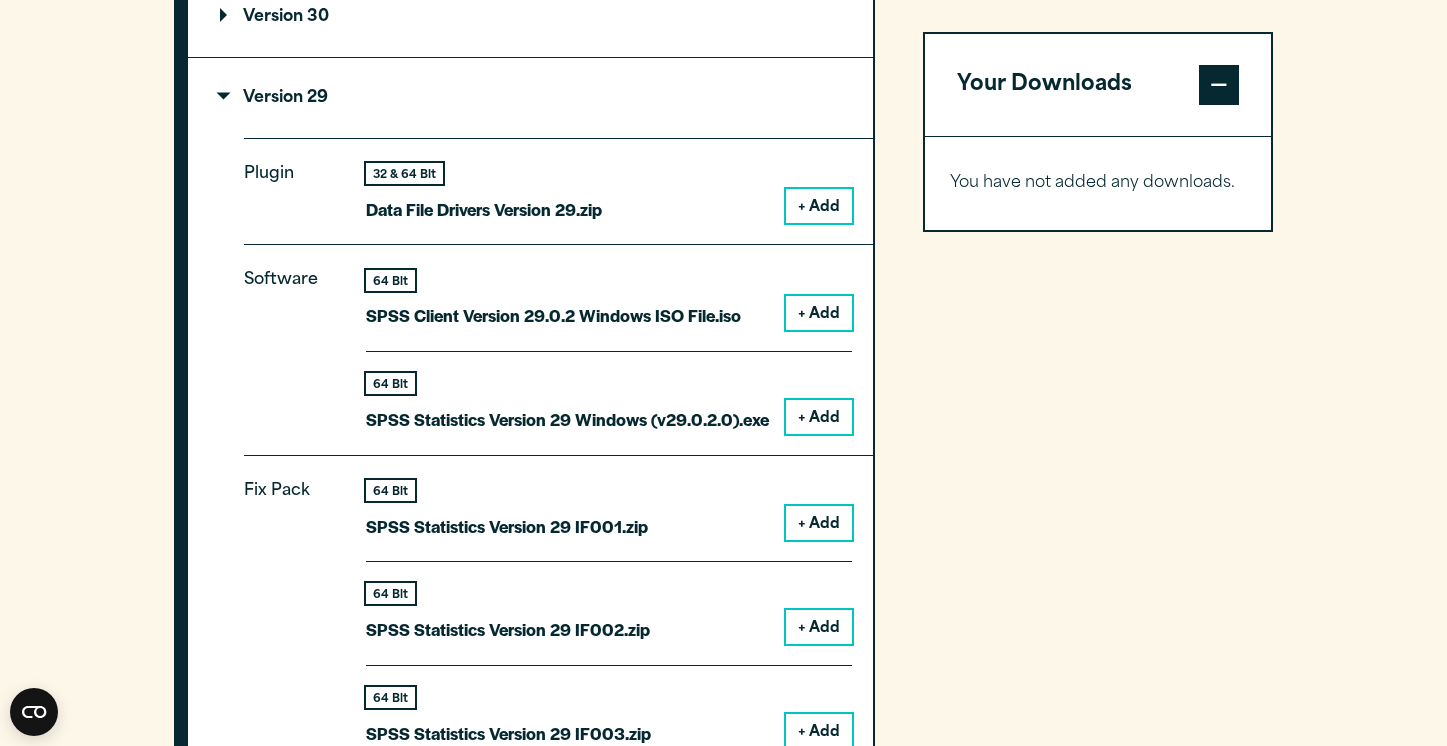 scroll, scrollTop: 1945, scrollLeft: 0, axis: vertical 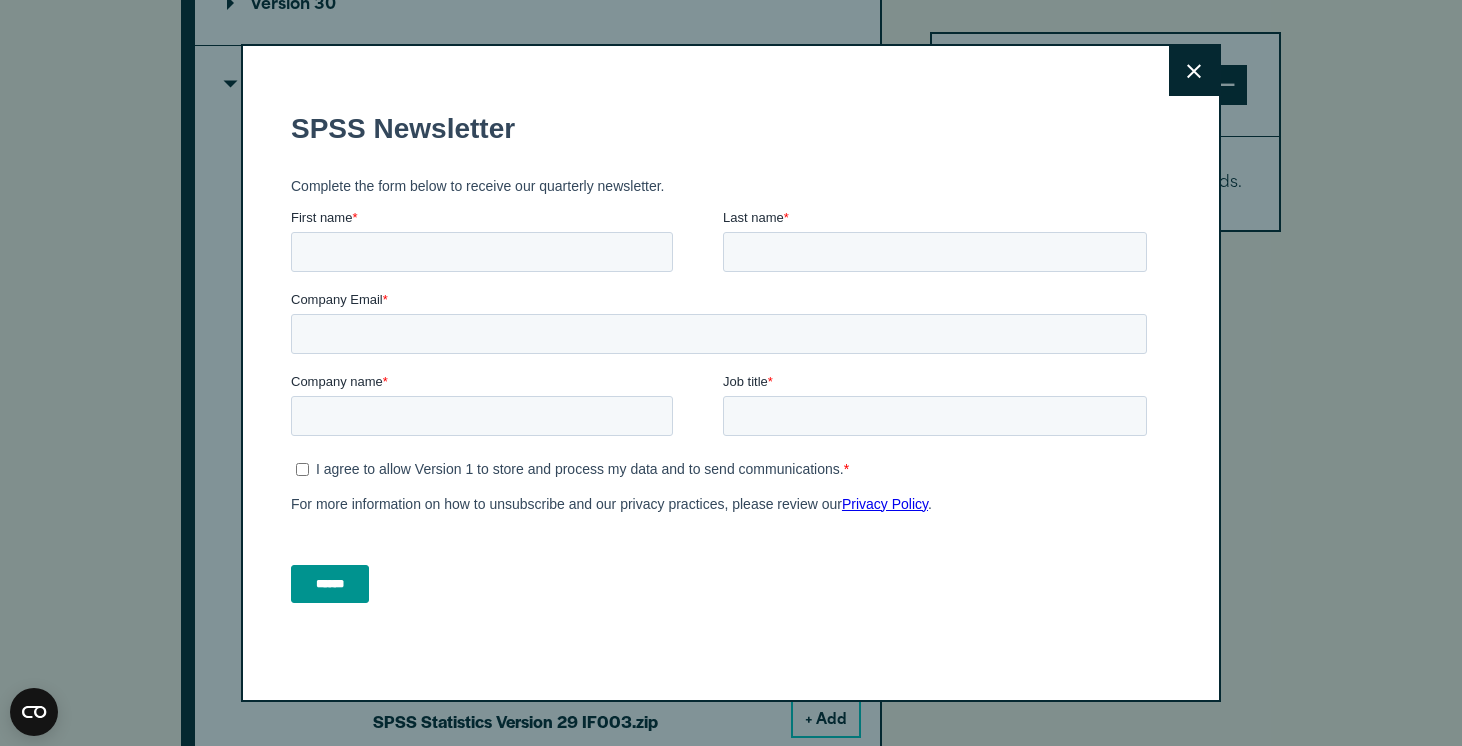 drag, startPoint x: 1454, startPoint y: 259, endPoint x: 1468, endPoint y: 300, distance: 43.32436 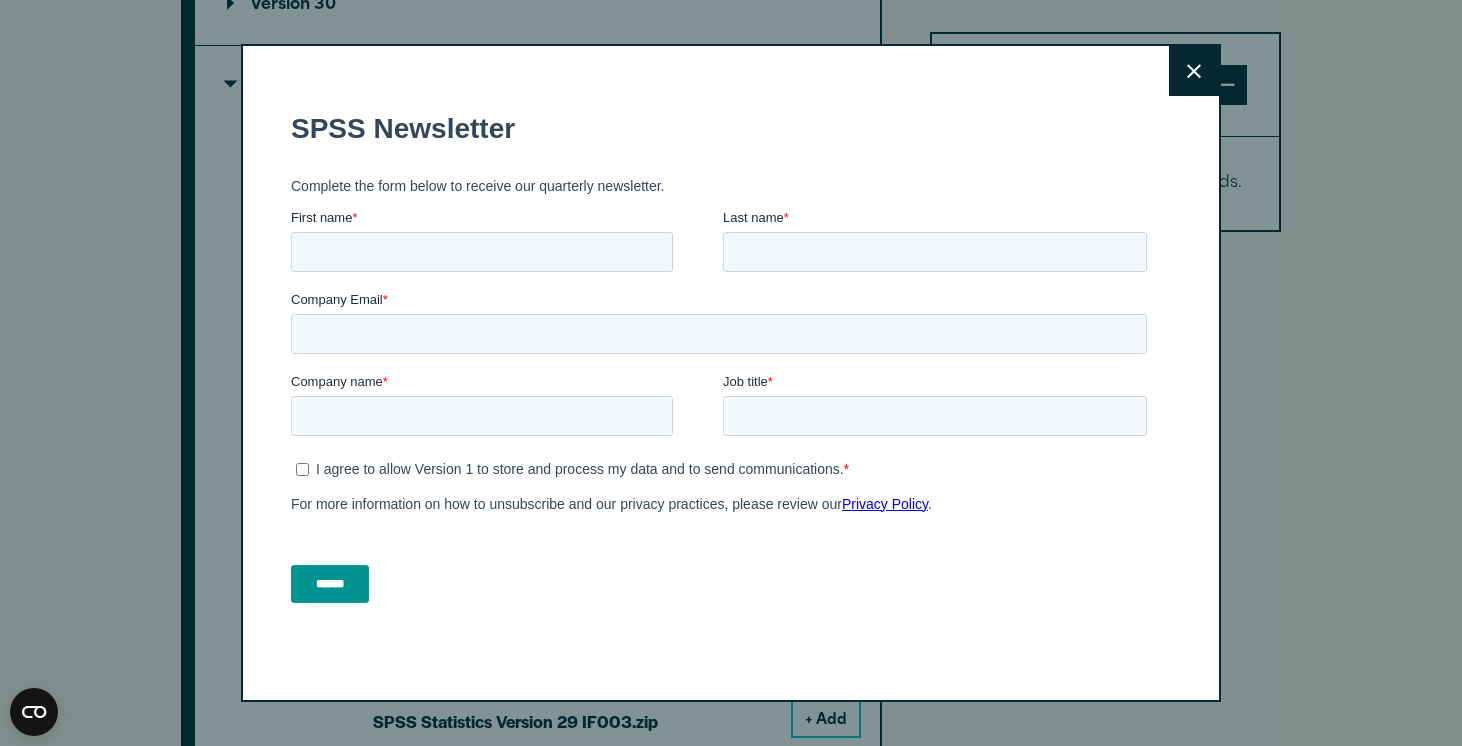 click on "Close" at bounding box center [1194, 71] 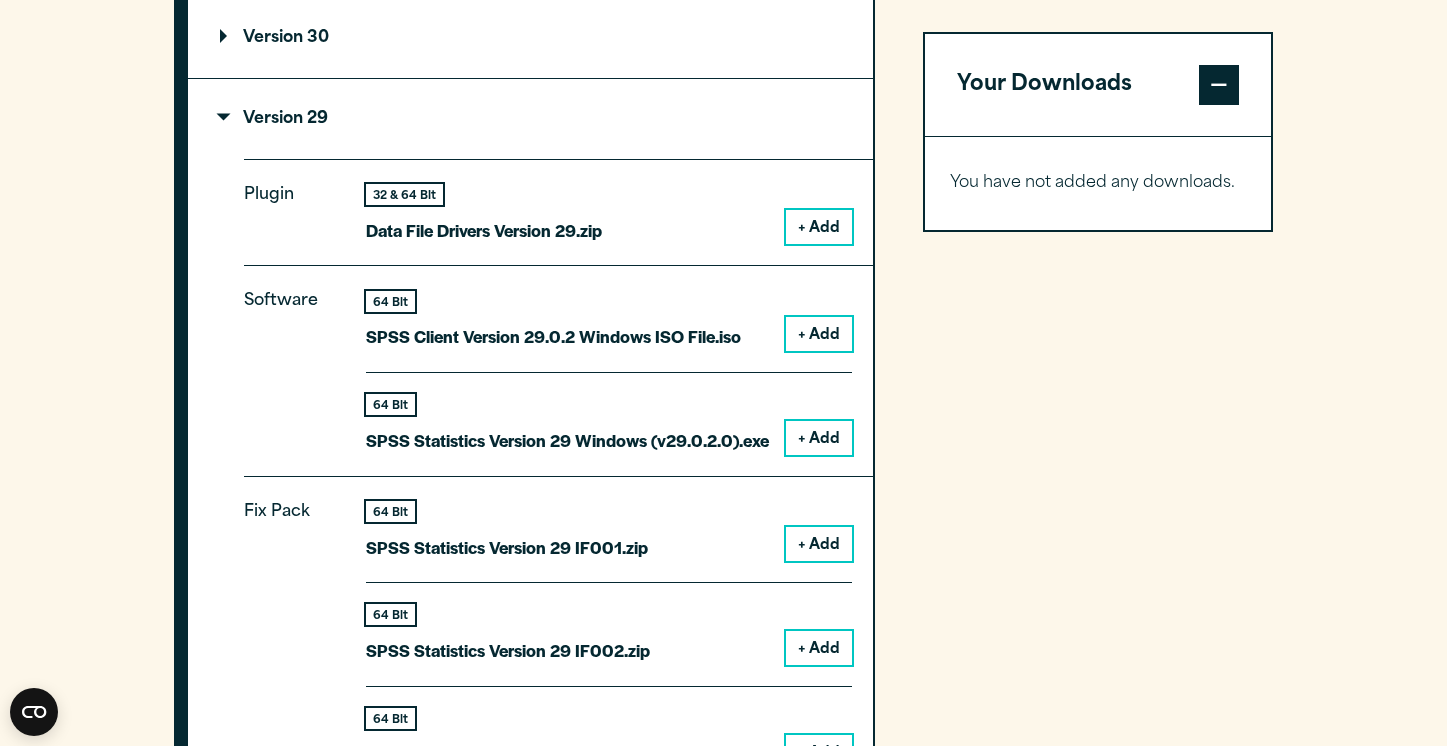 scroll, scrollTop: 1908, scrollLeft: 0, axis: vertical 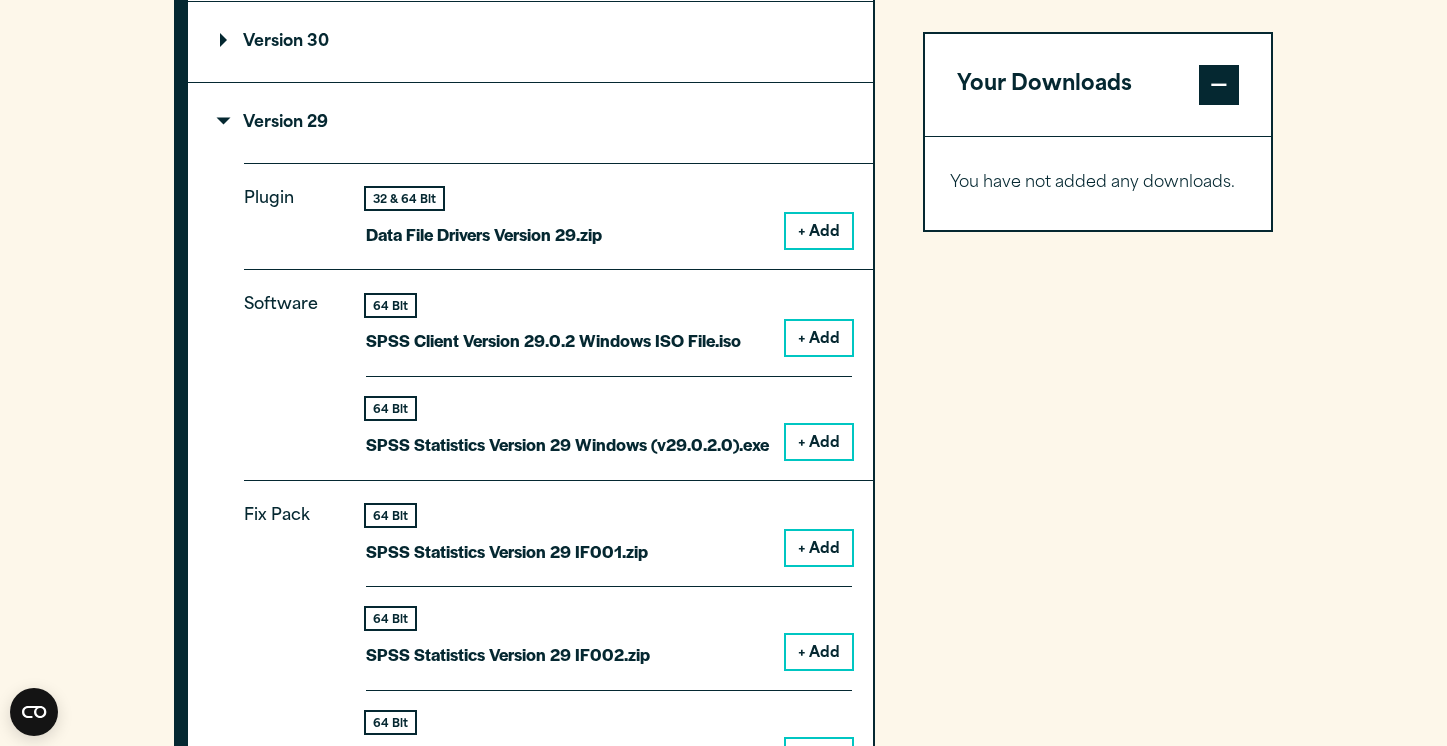 click on "+ Add" at bounding box center (819, 231) 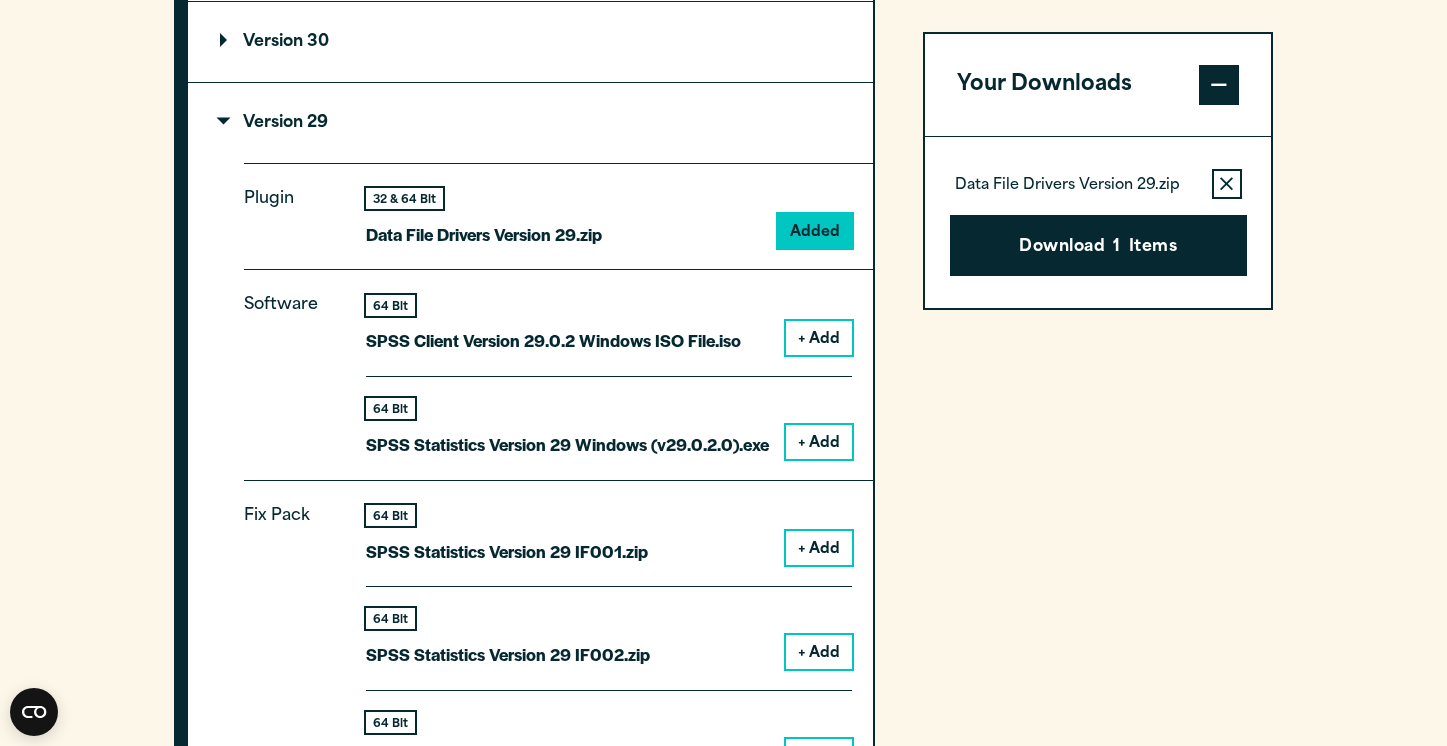 click on "+ Add" at bounding box center (819, 338) 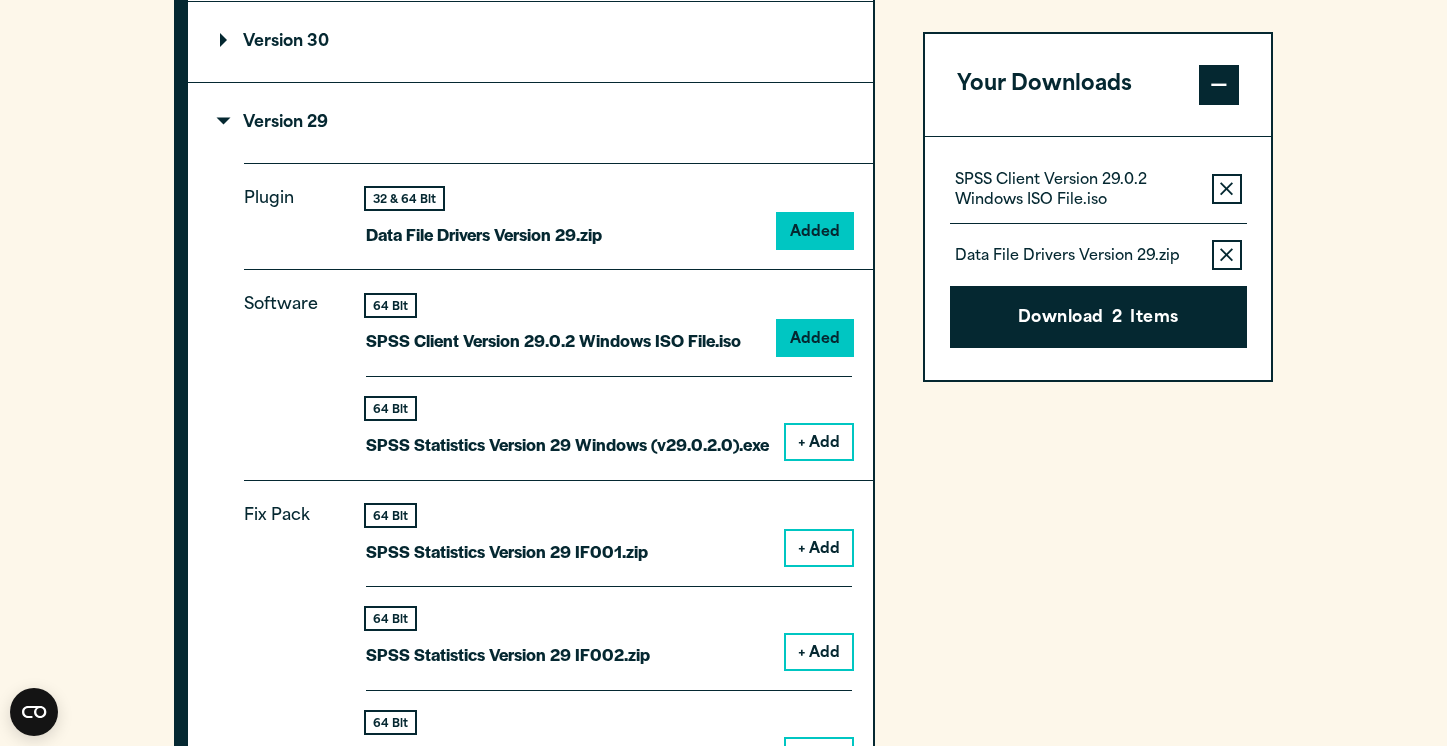 scroll, scrollTop: 1923, scrollLeft: 0, axis: vertical 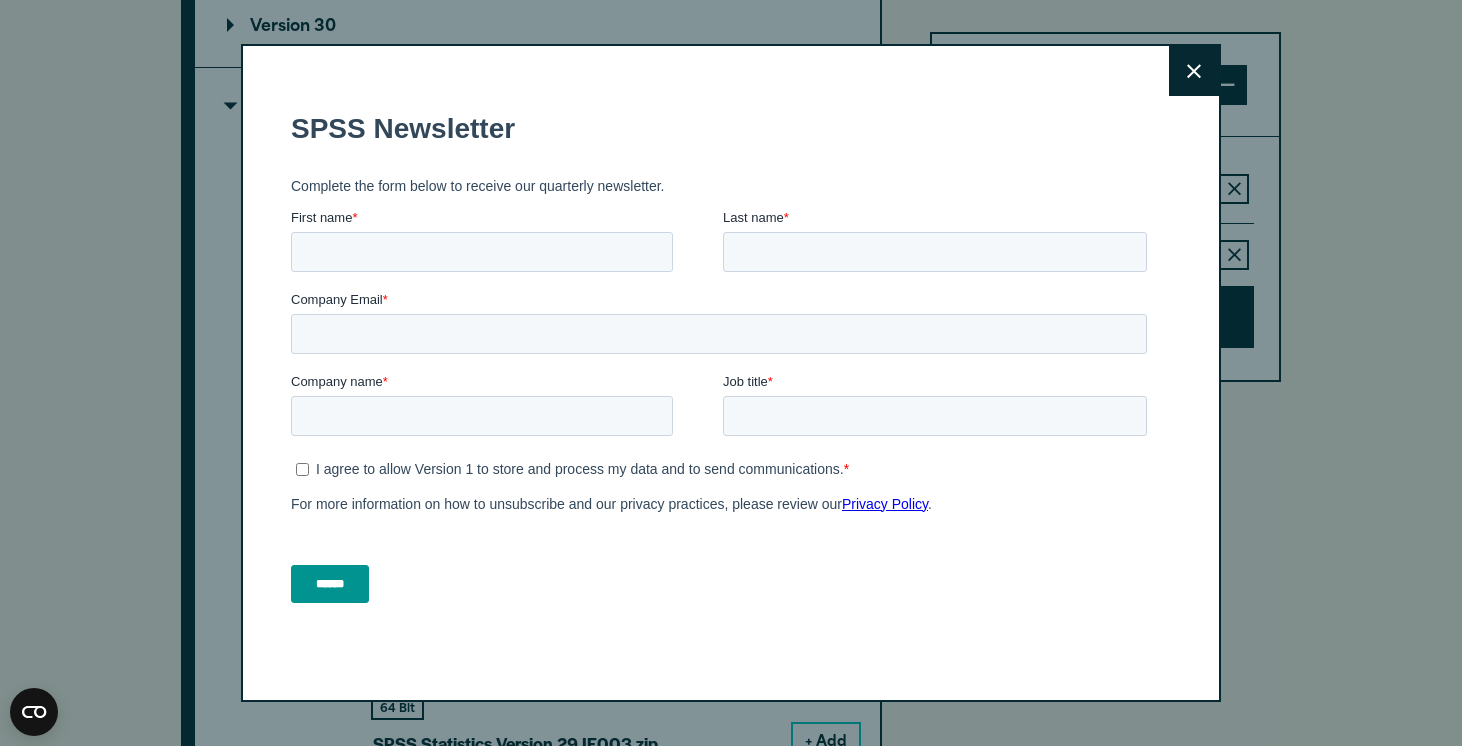 drag, startPoint x: 1453, startPoint y: 313, endPoint x: 1453, endPoint y: 359, distance: 46 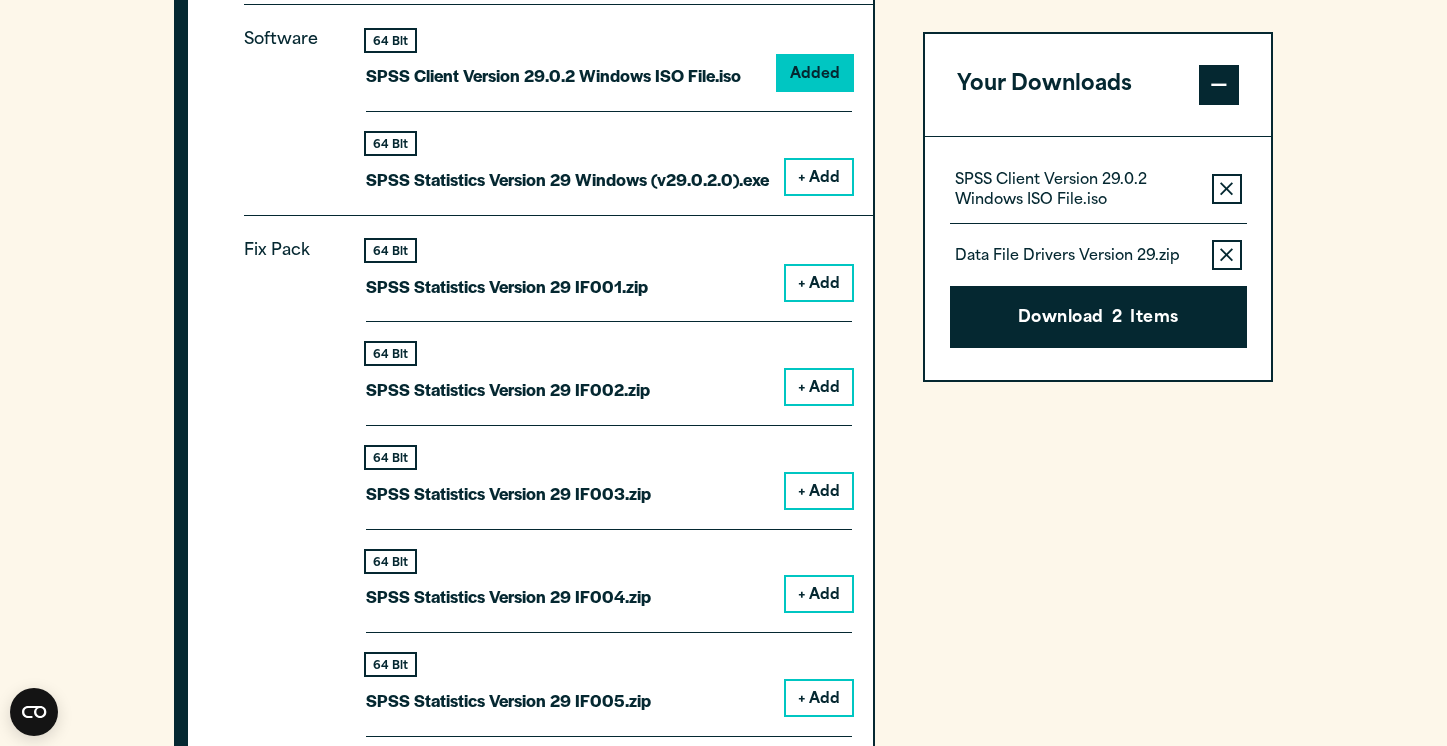 scroll, scrollTop: 1910, scrollLeft: 0, axis: vertical 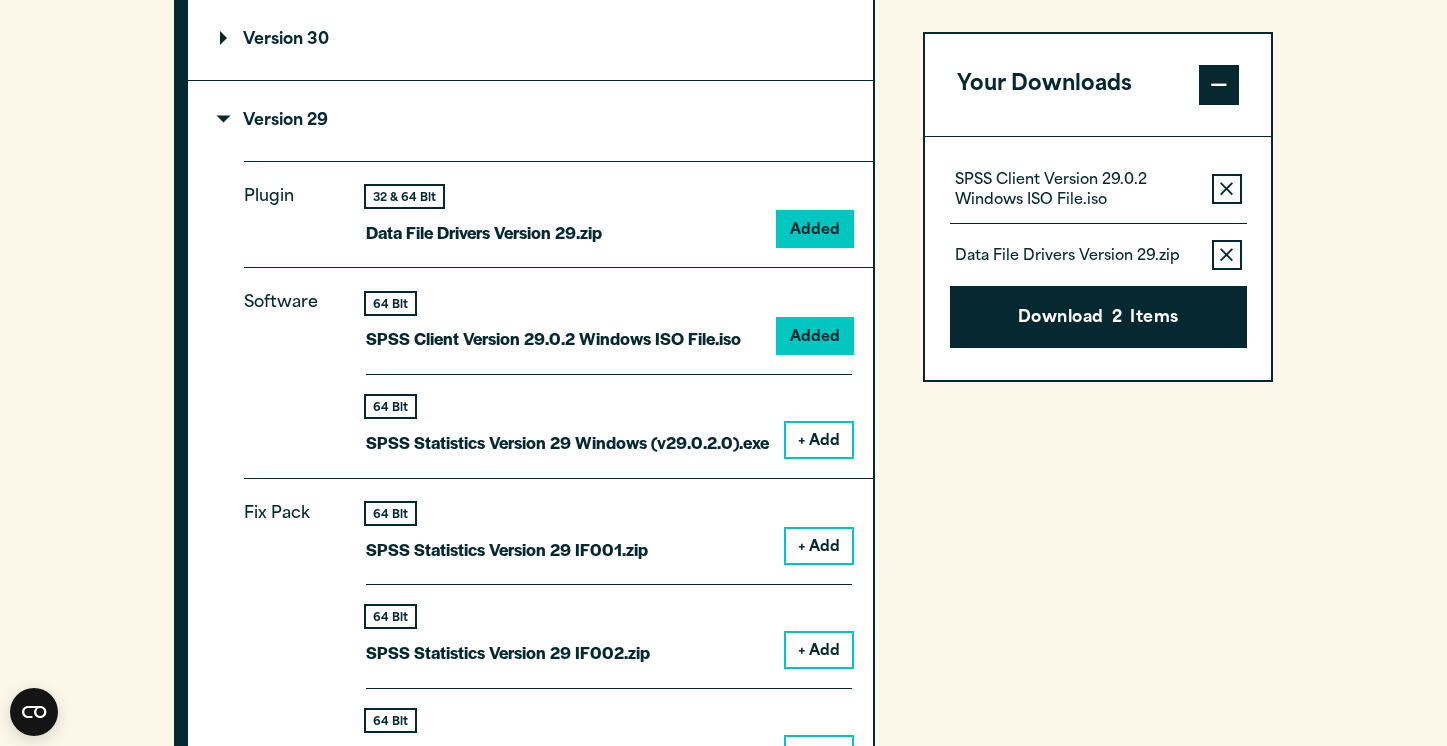 click on "+ Add" at bounding box center [819, 440] 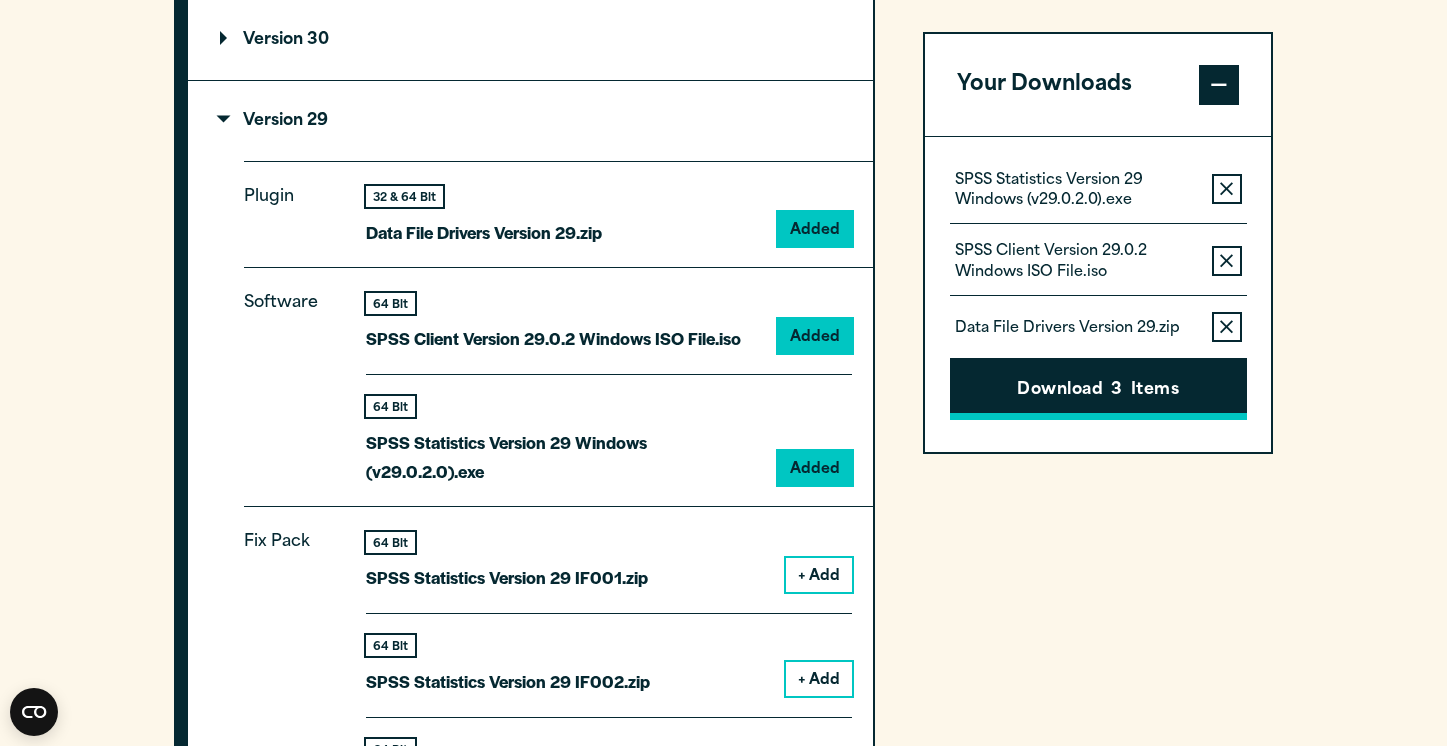 click on "Download  3  Items" at bounding box center [1098, 389] 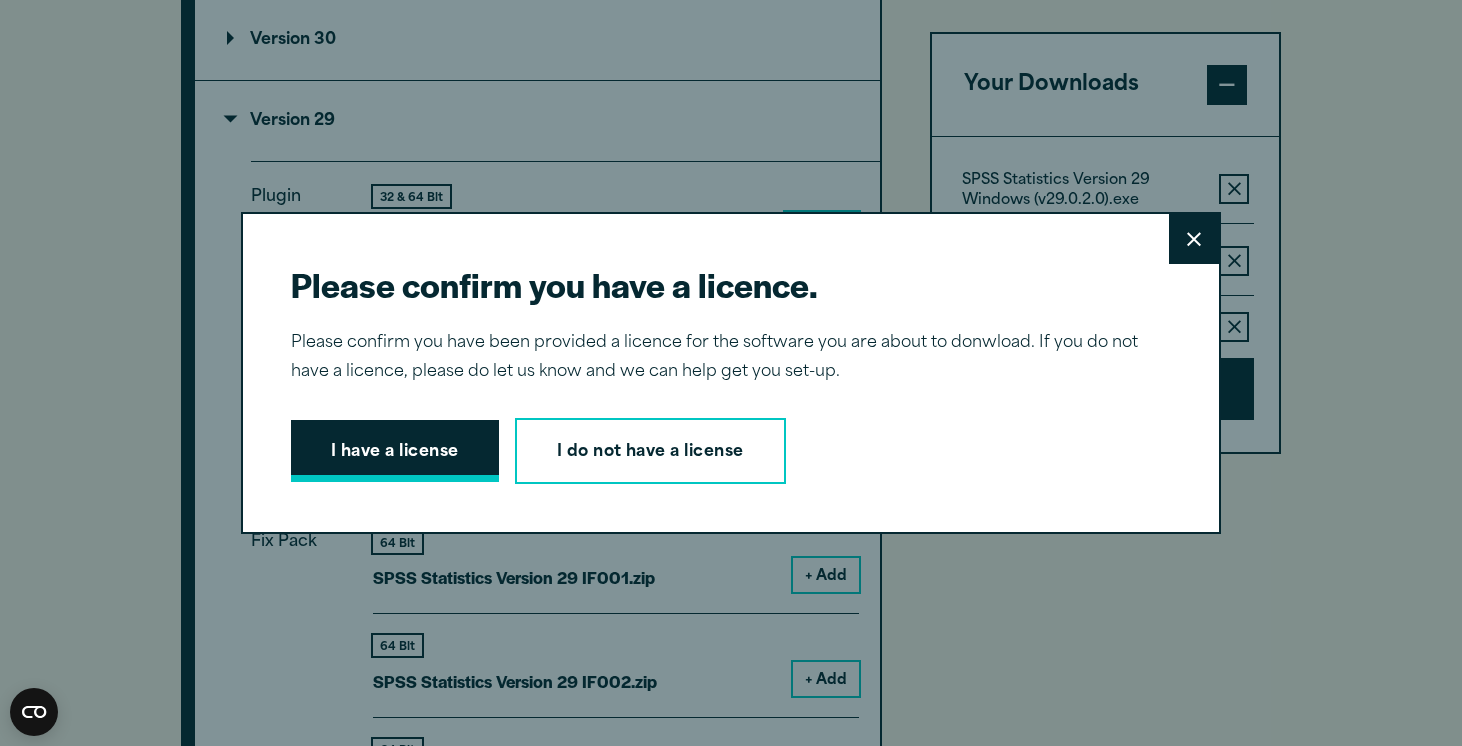 click on "I have a license" at bounding box center (395, 451) 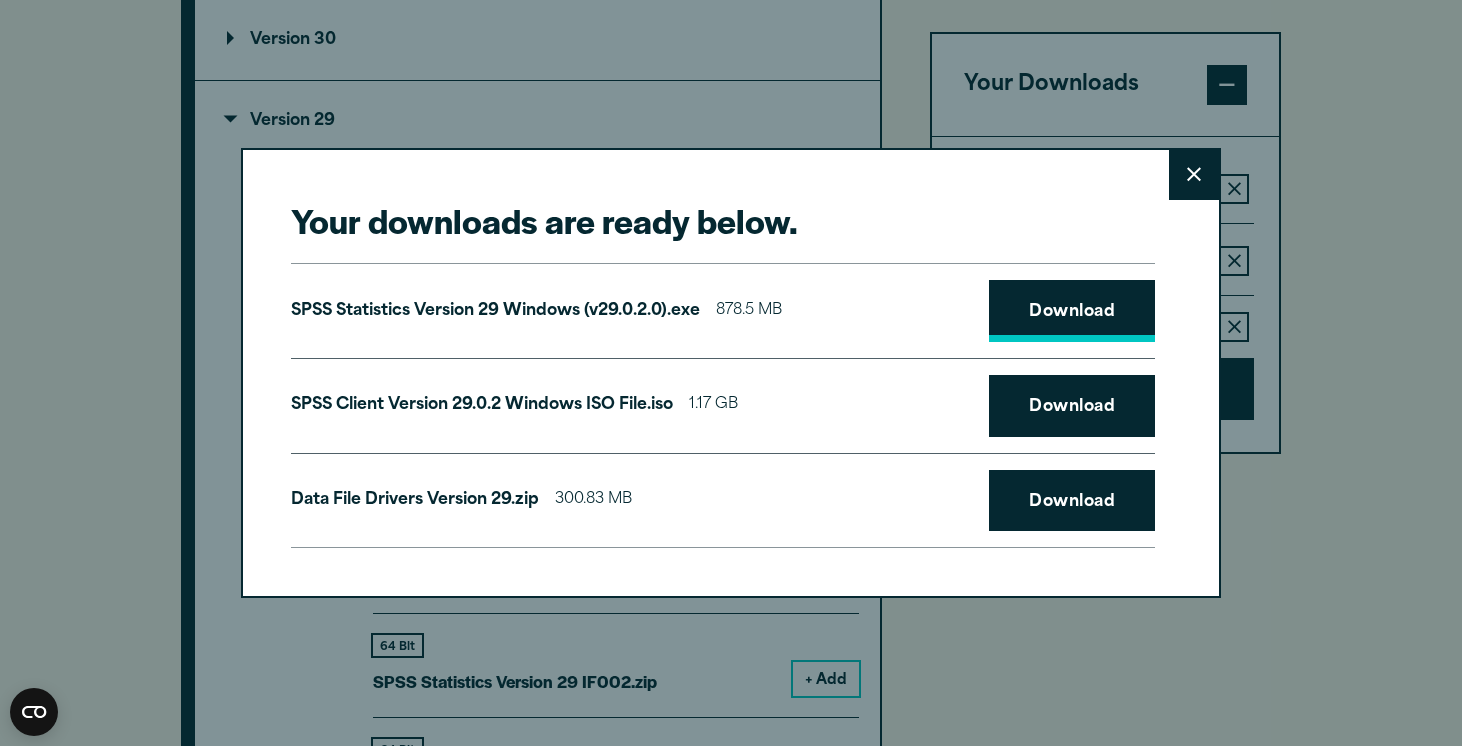 click on "Download" at bounding box center (1072, 311) 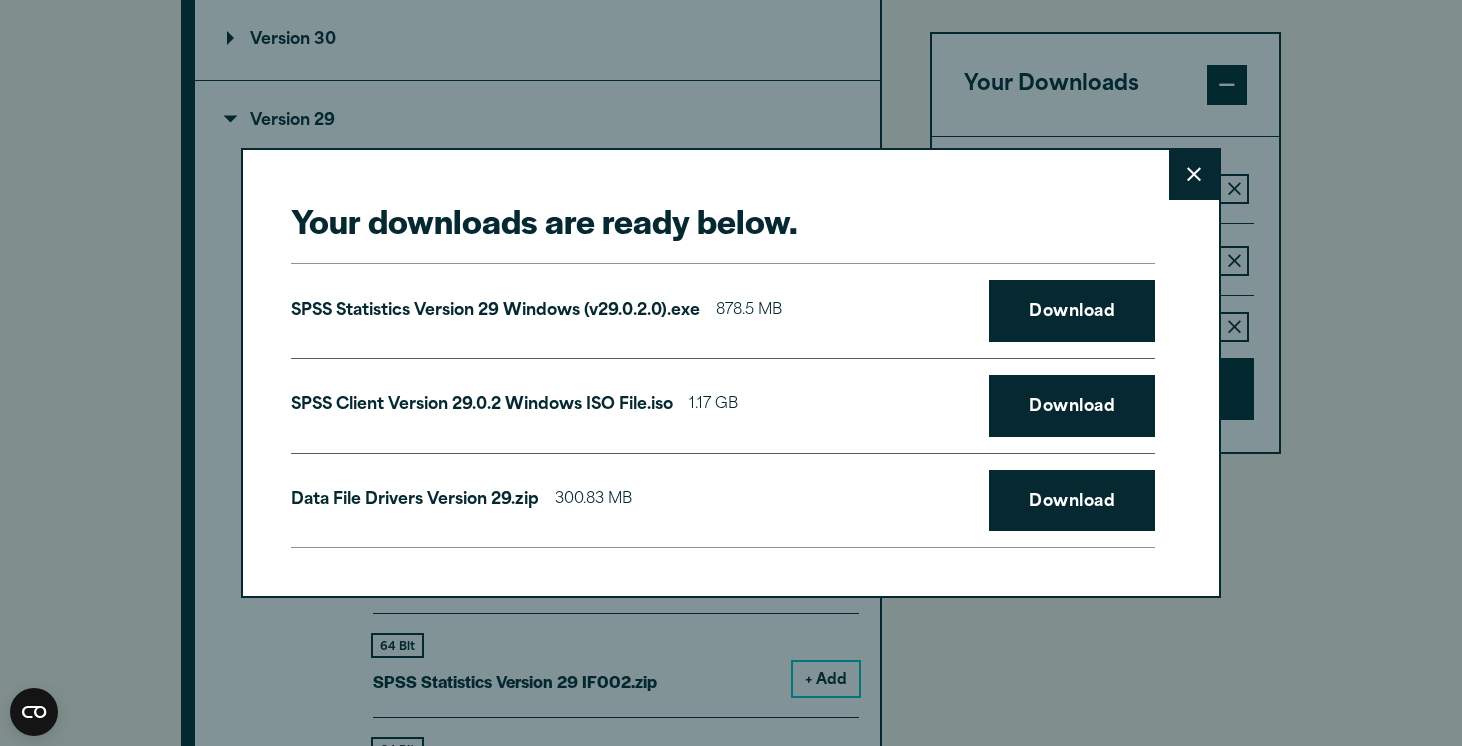 click on "Close" at bounding box center [1194, 175] 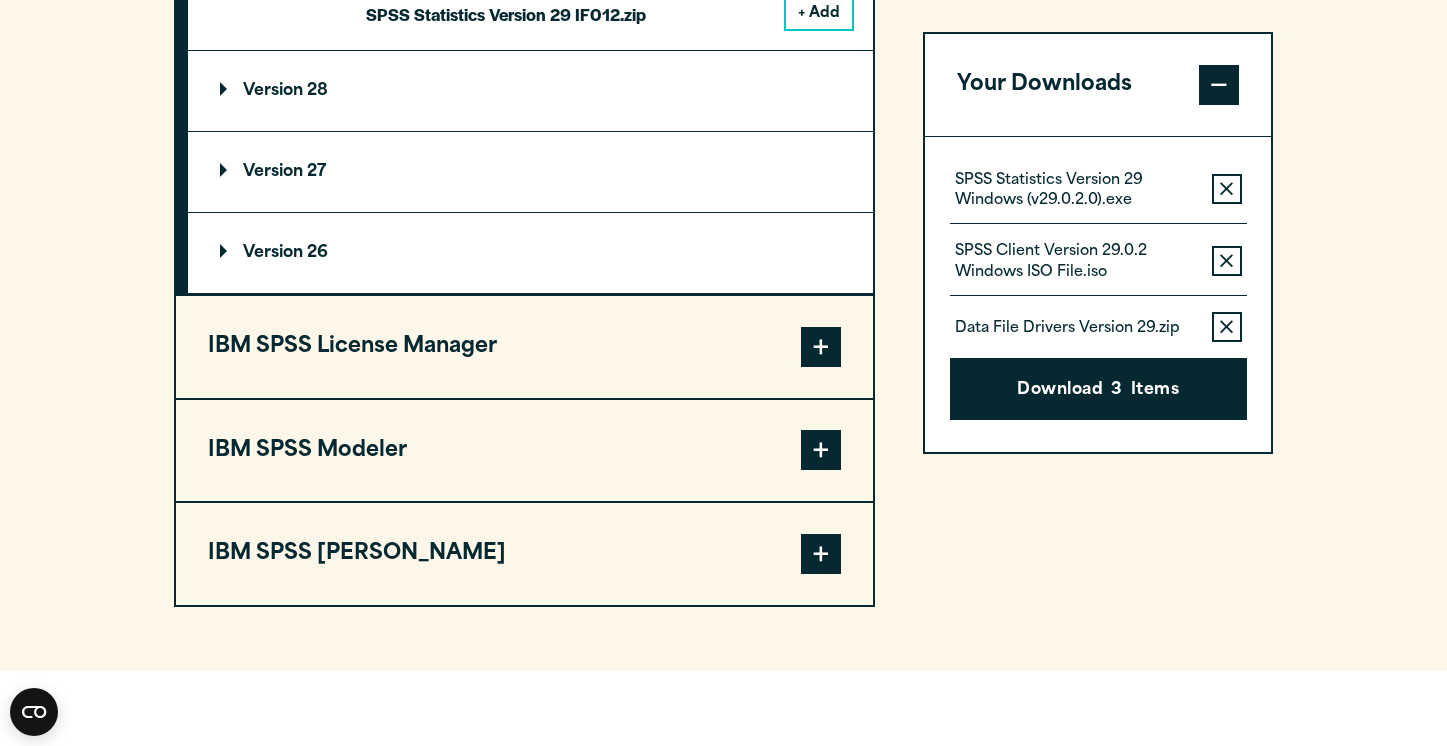 scroll, scrollTop: 3914, scrollLeft: 0, axis: vertical 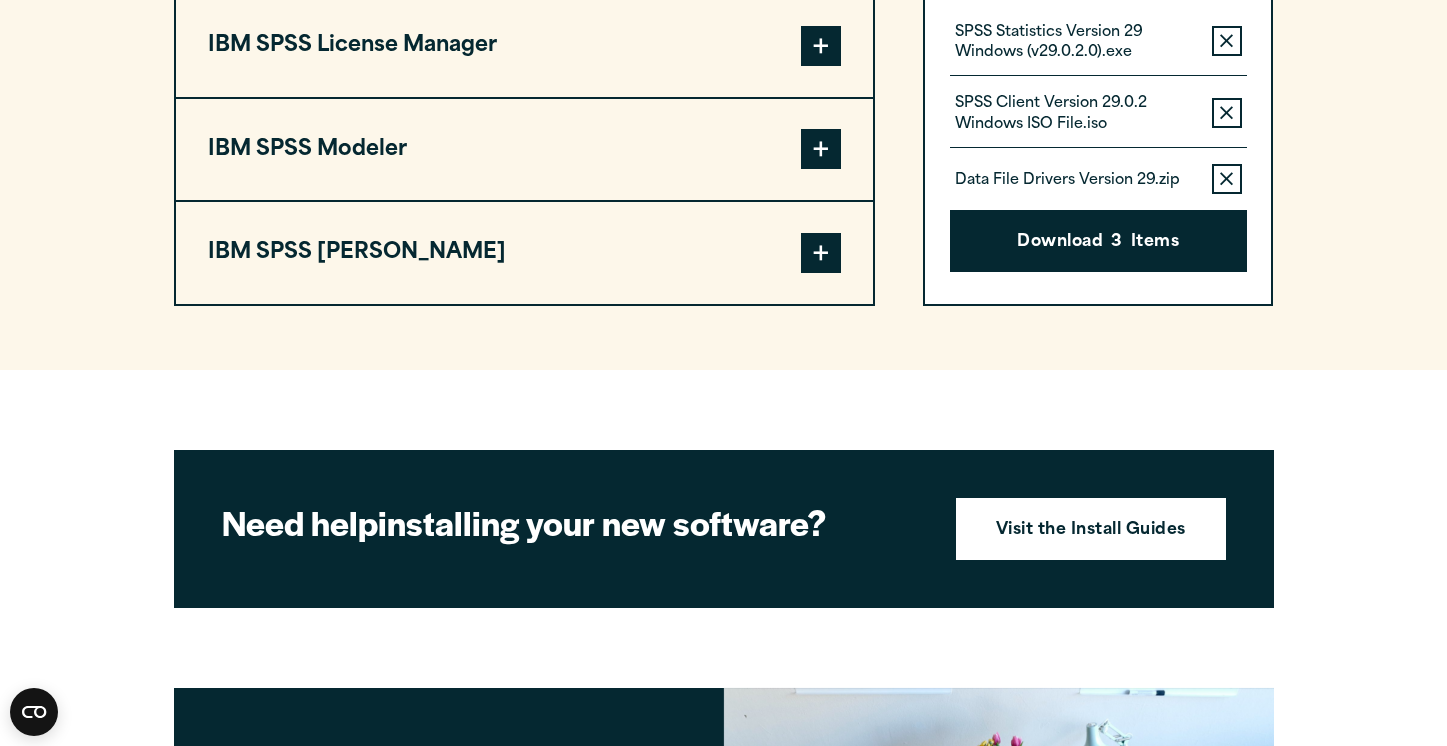 click at bounding box center [821, 253] 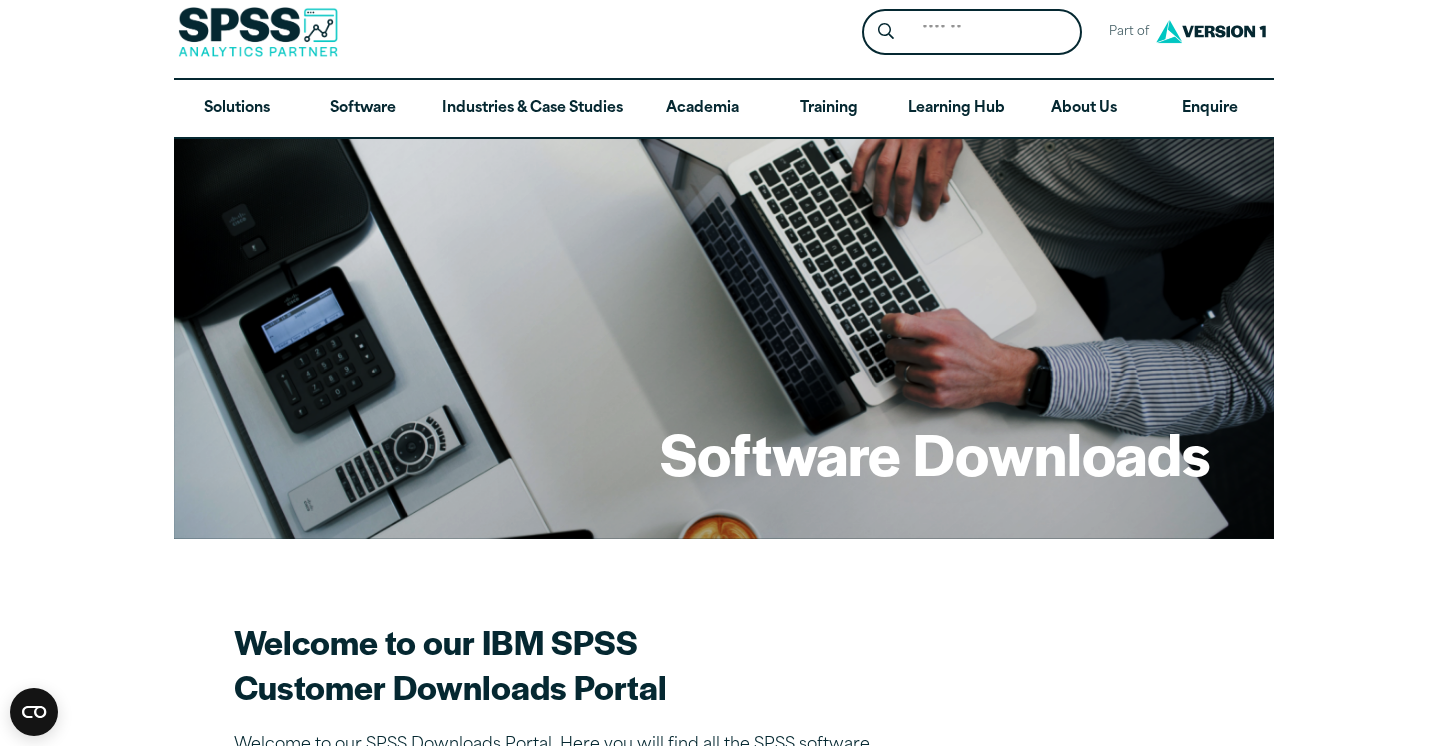 scroll, scrollTop: 0, scrollLeft: 0, axis: both 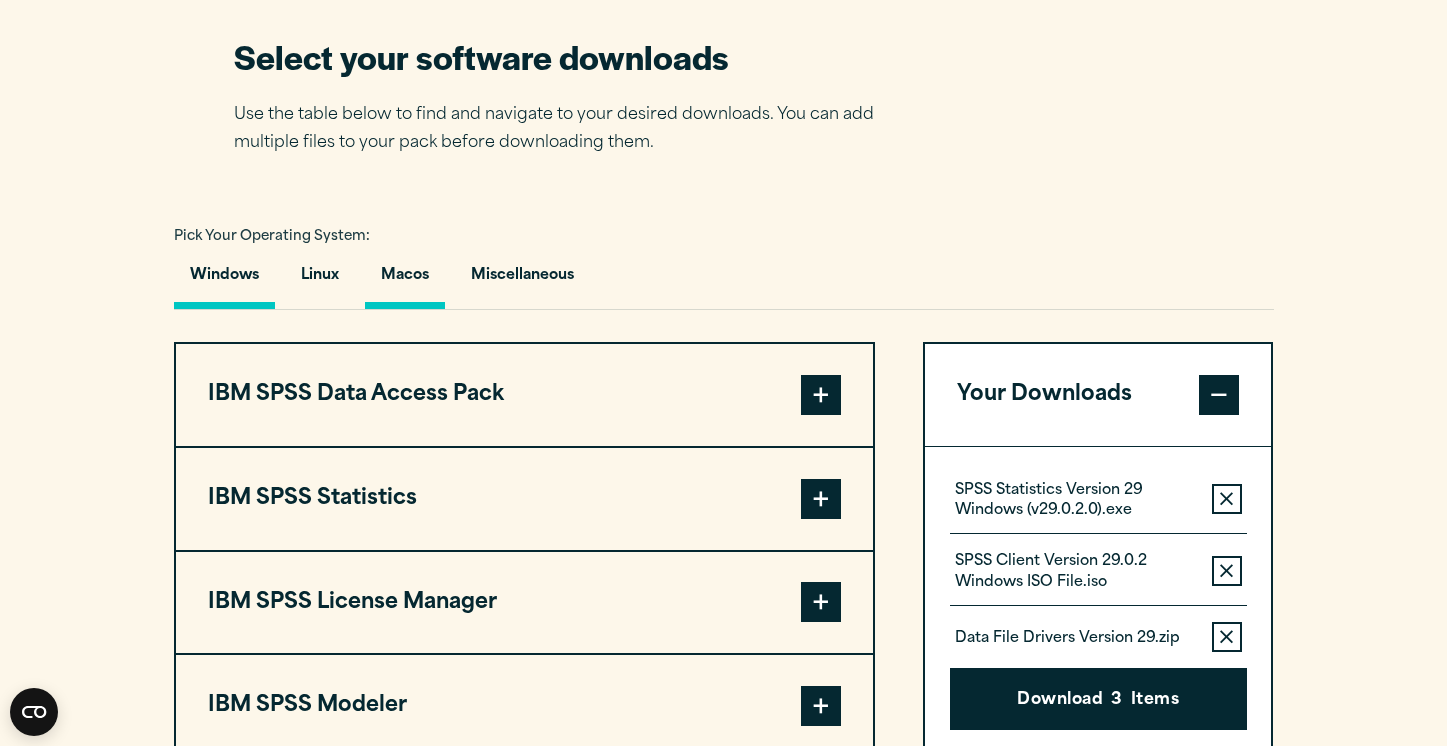 click on "Macos" at bounding box center (405, 280) 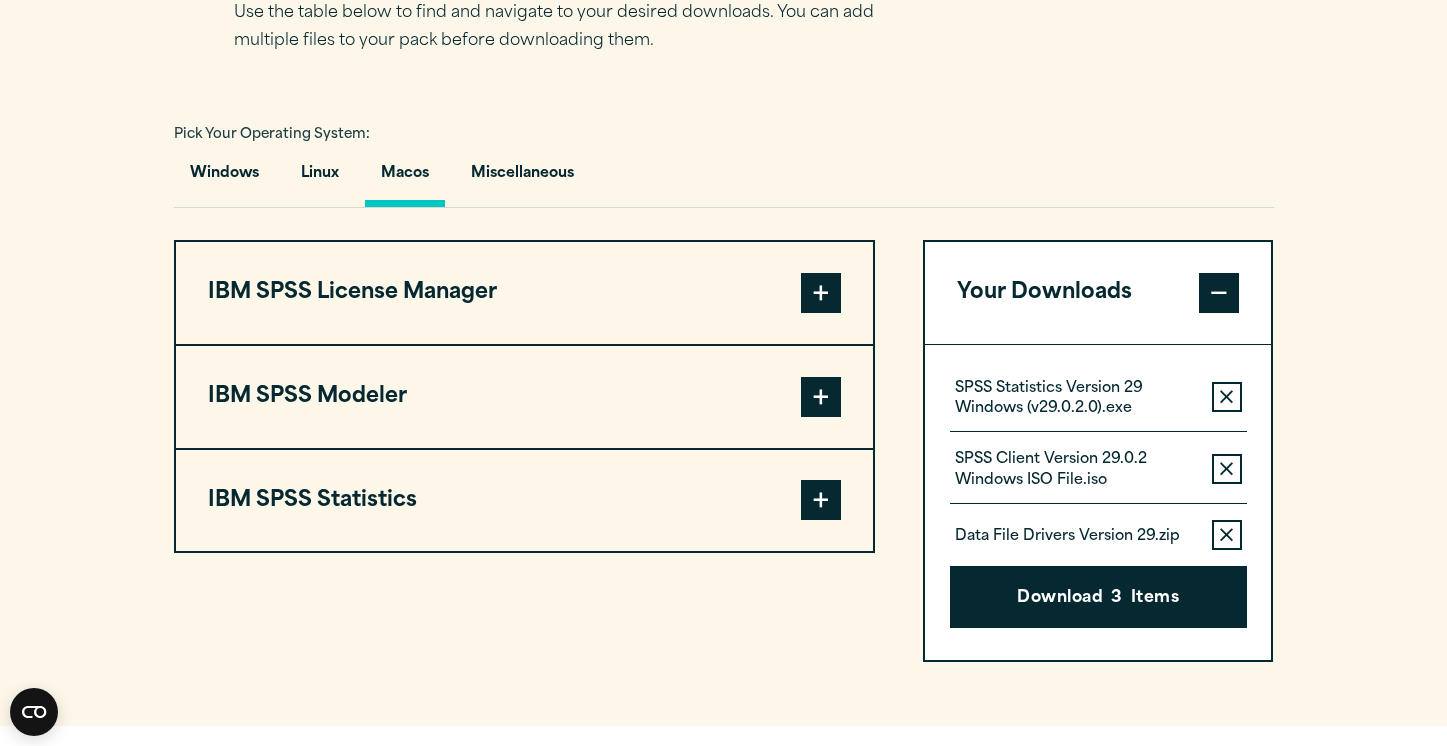 scroll, scrollTop: 1315, scrollLeft: 0, axis: vertical 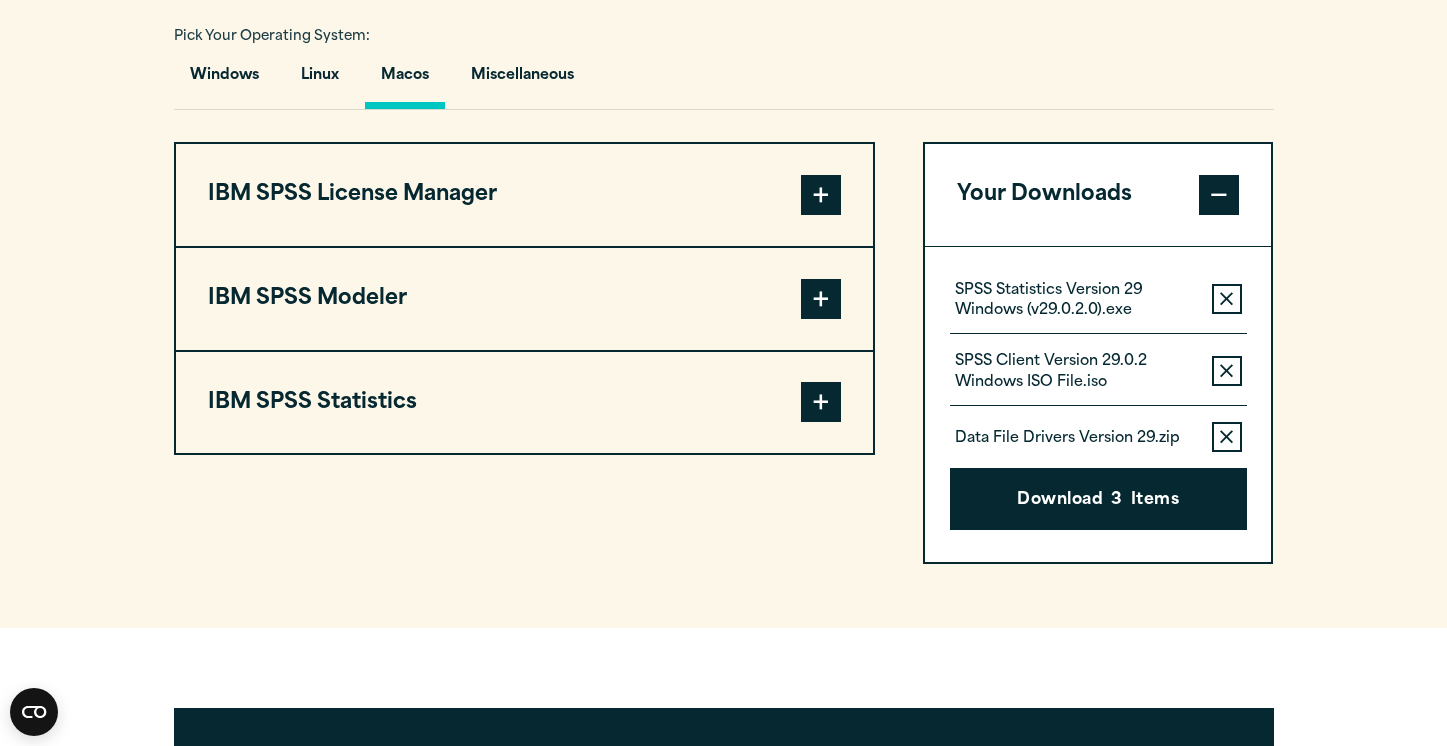click at bounding box center (1219, 195) 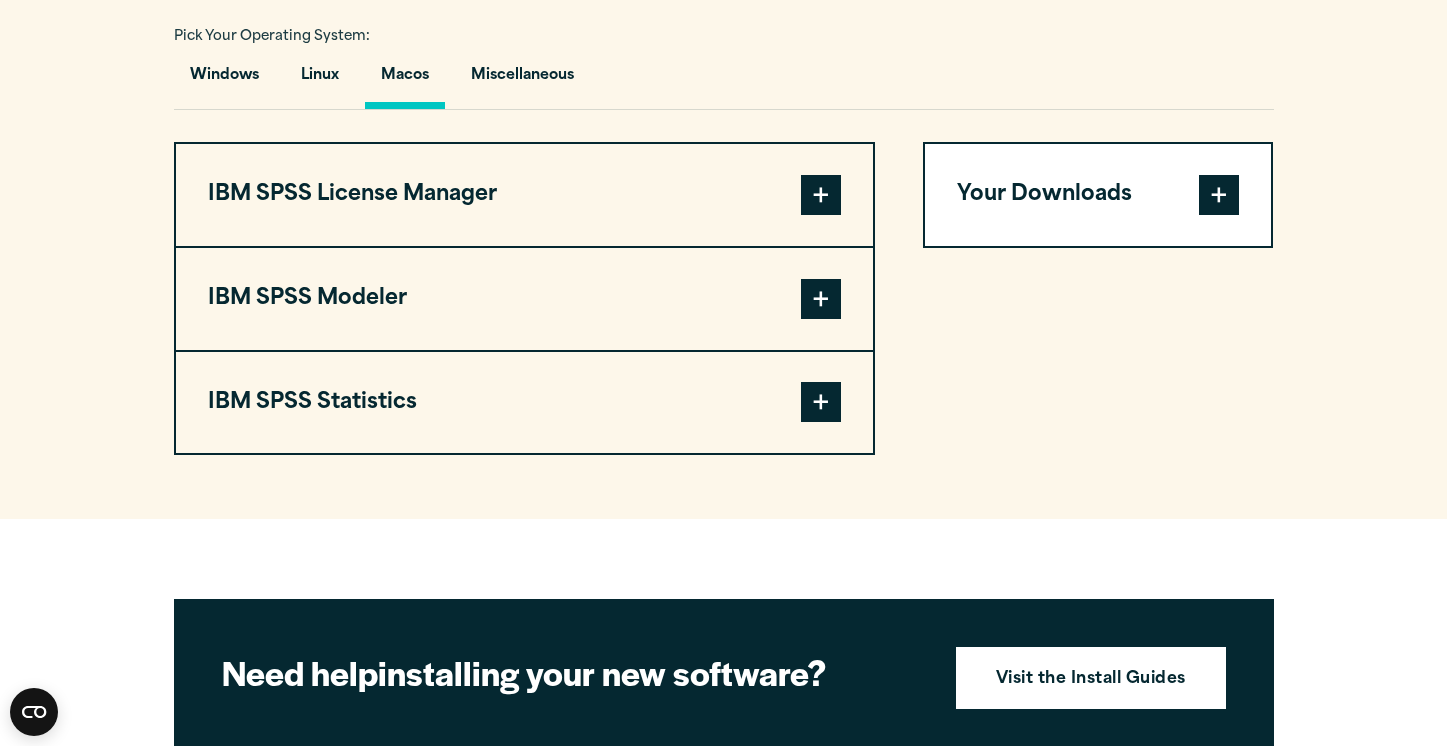 click at bounding box center [821, 402] 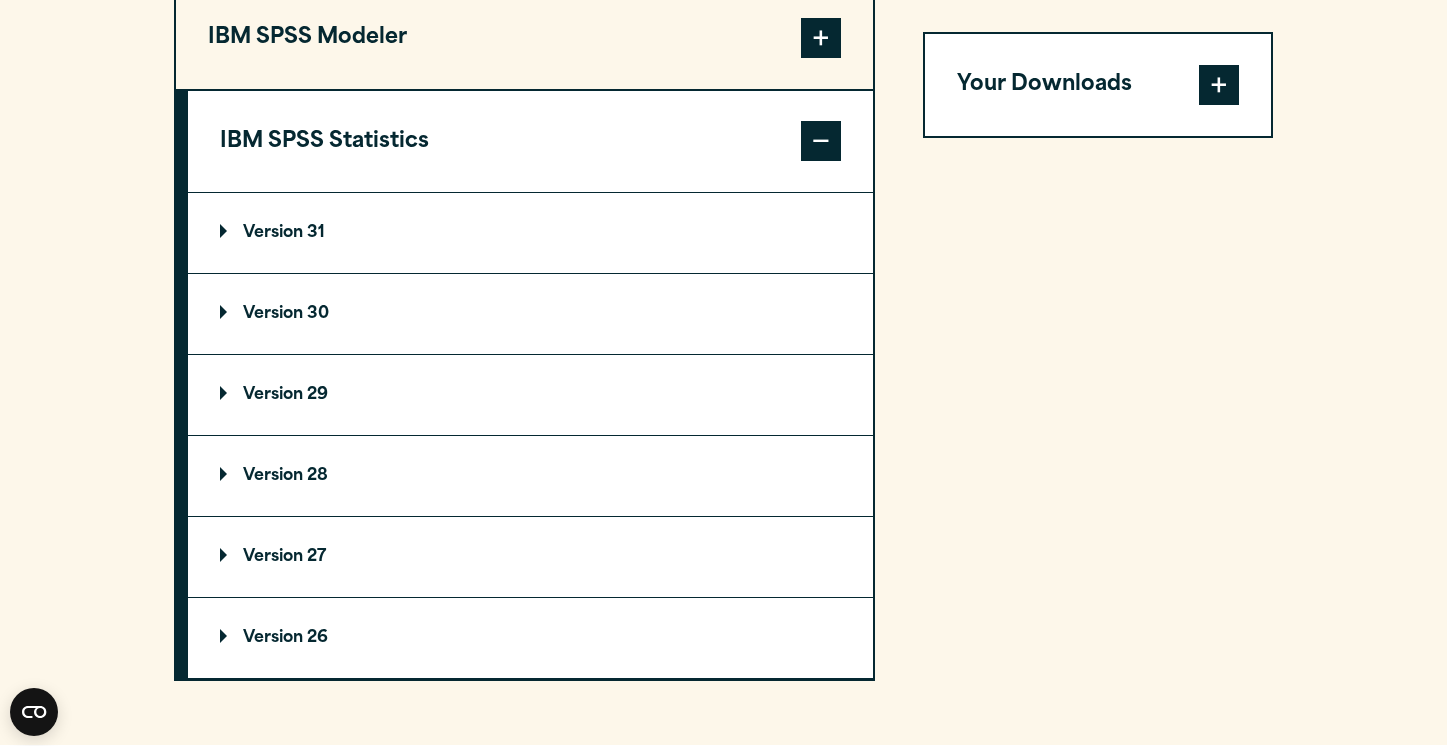 scroll, scrollTop: 1794, scrollLeft: 0, axis: vertical 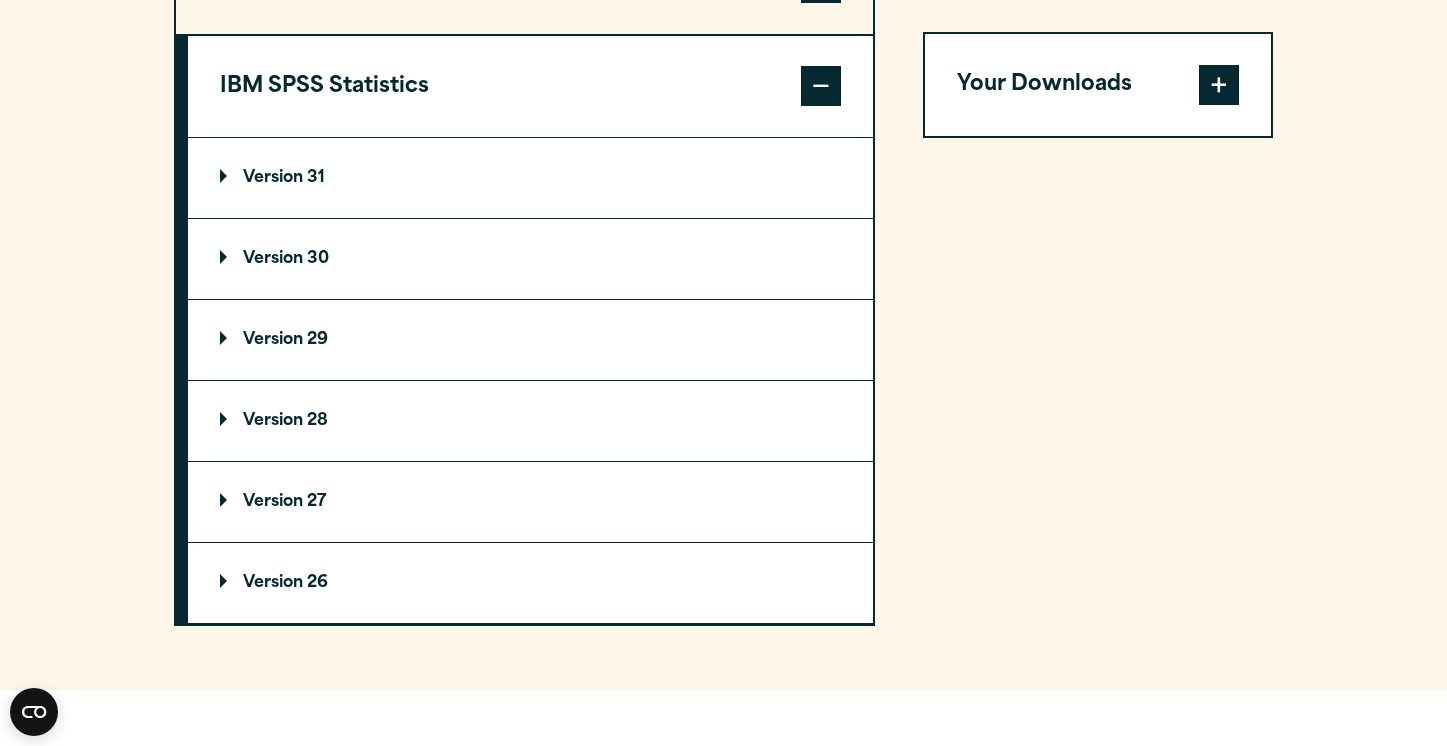 click on "Version 29" at bounding box center [274, 340] 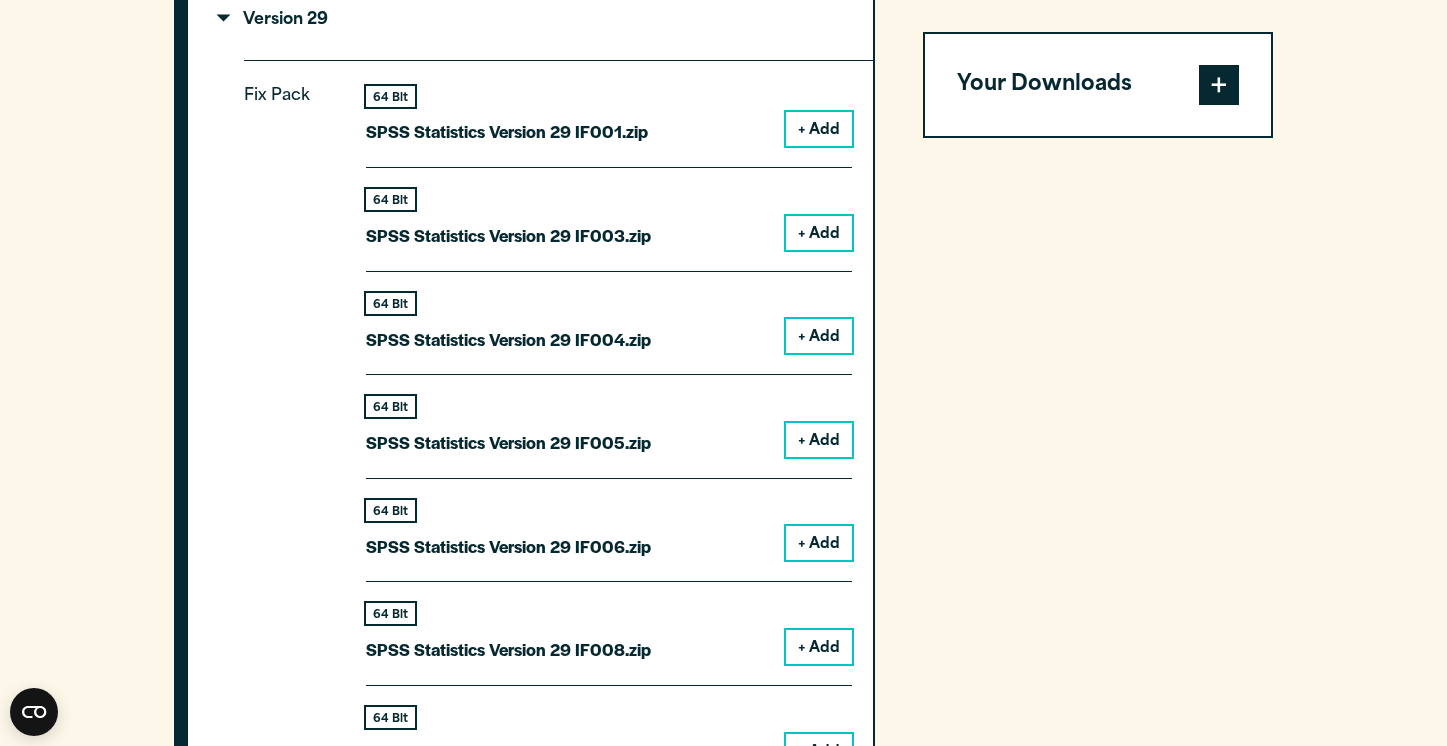 scroll, scrollTop: 2183, scrollLeft: 0, axis: vertical 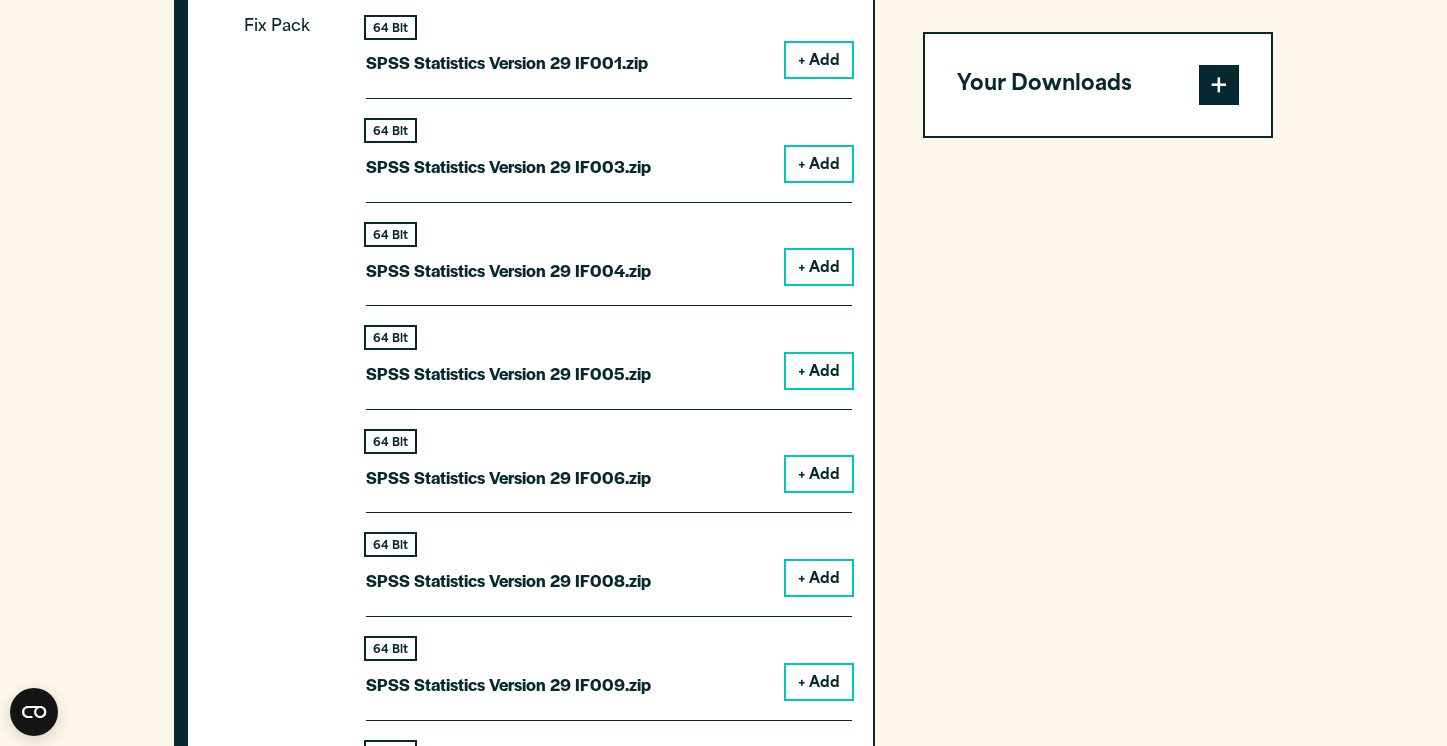 click on "+ Add" at bounding box center (819, 60) 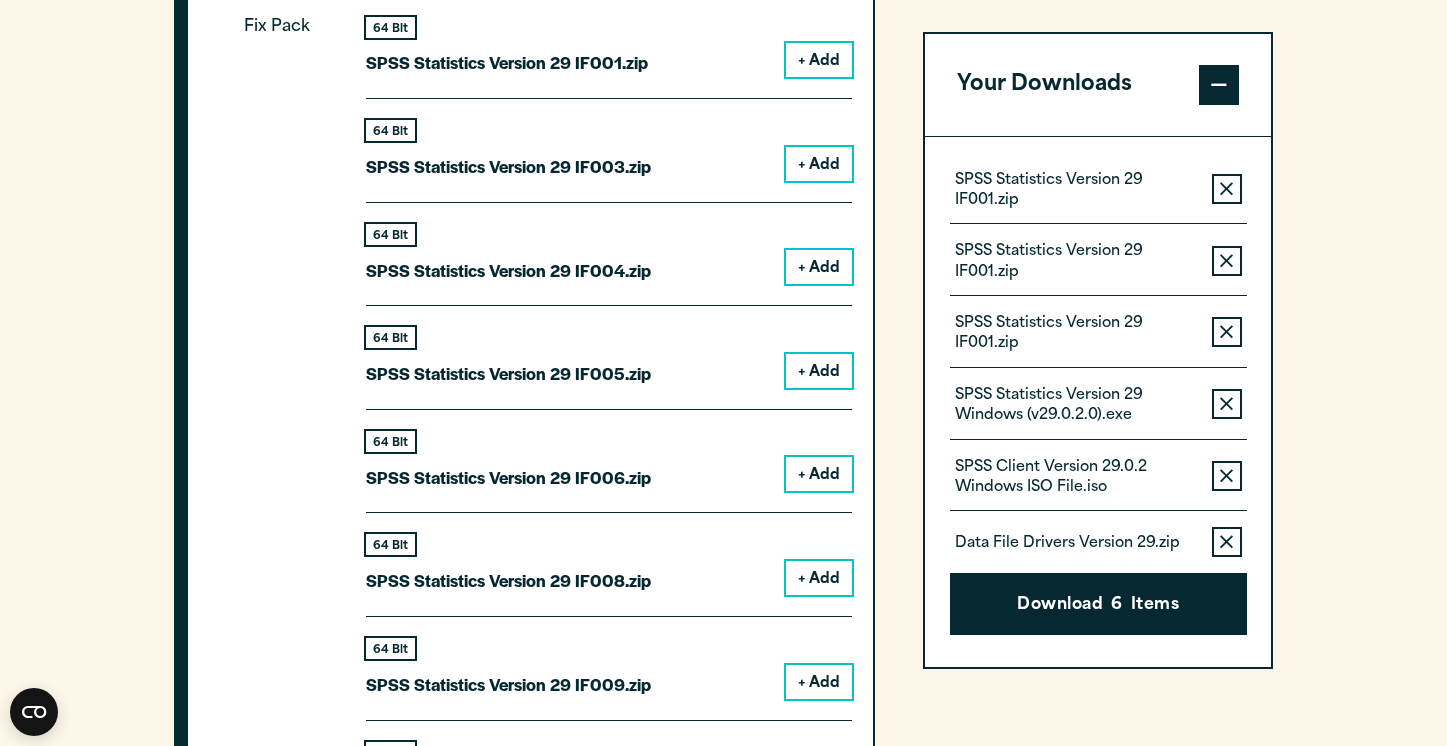 click on "Remove this item from your software download list" at bounding box center (1227, 189) 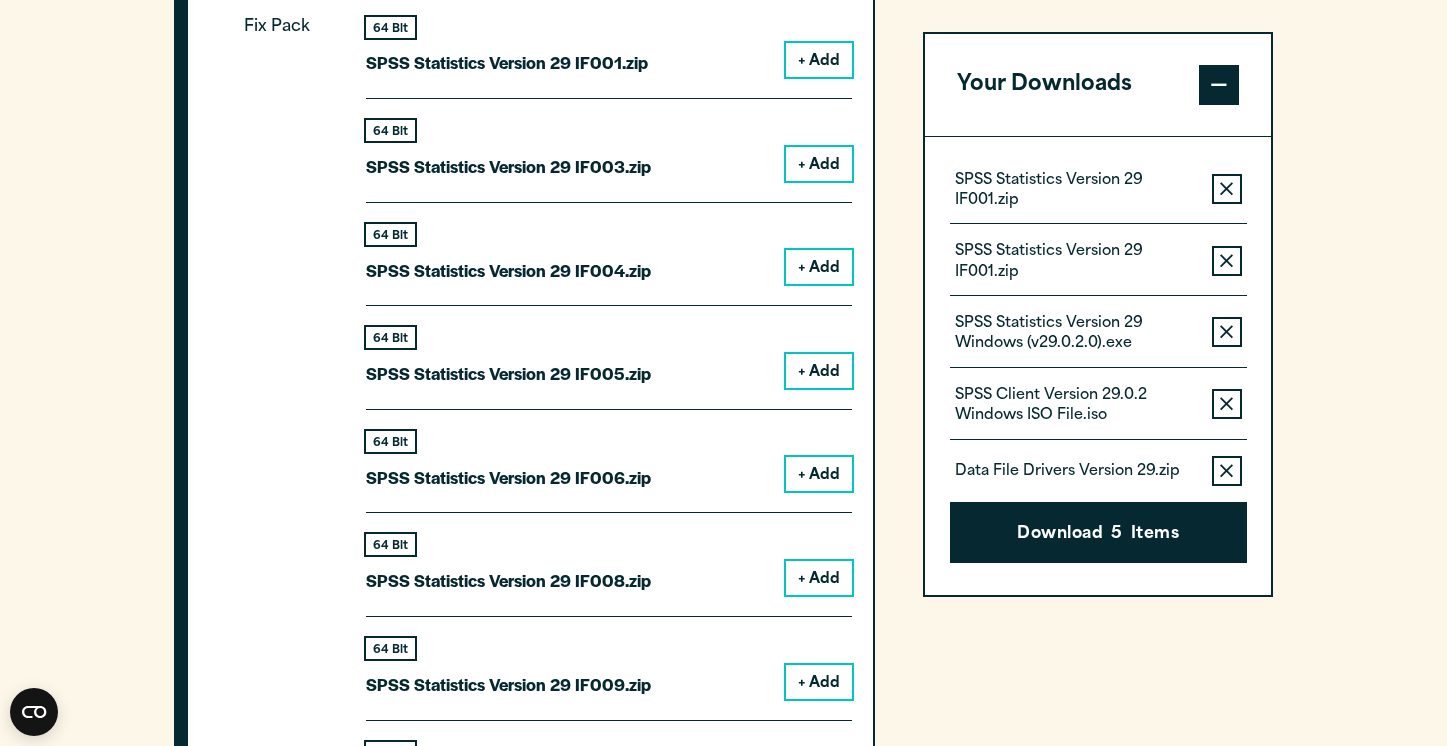 click 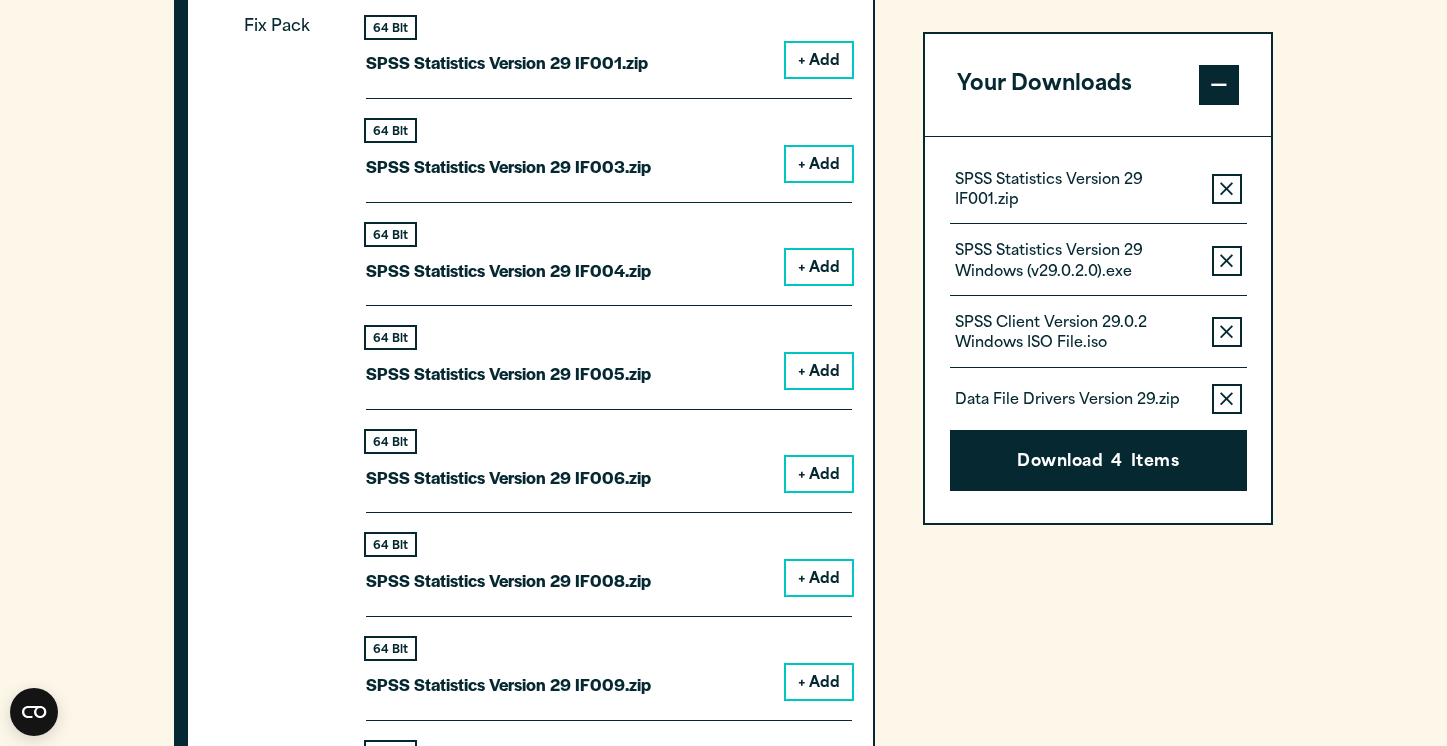 click 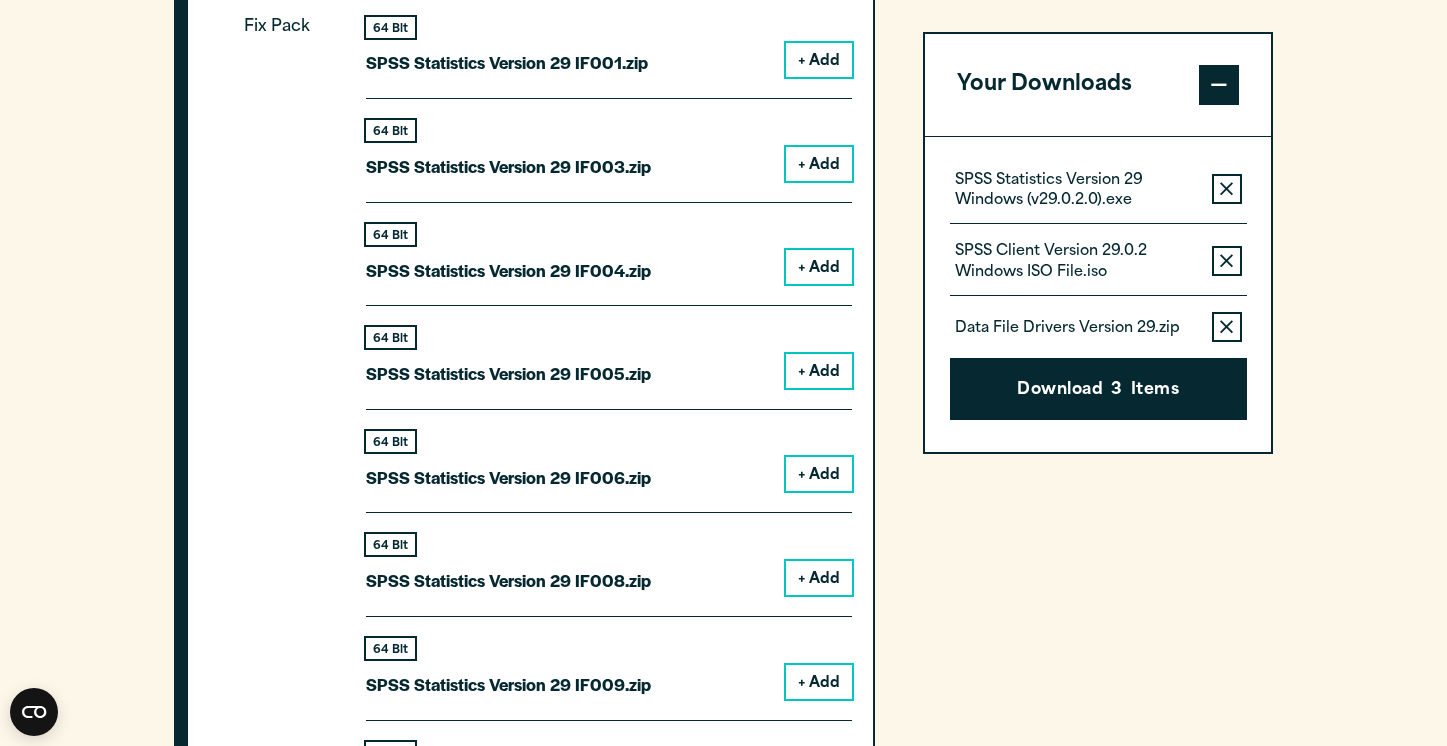 click 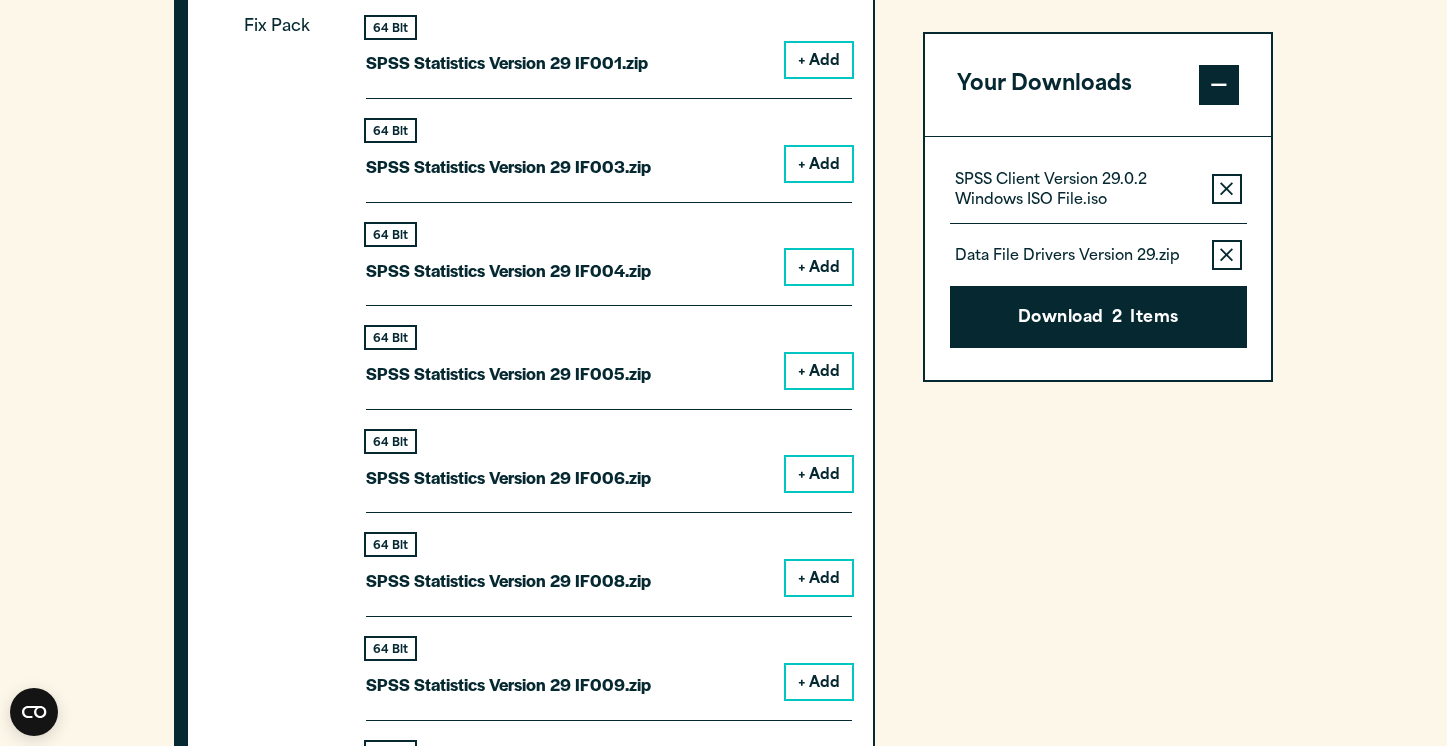 click 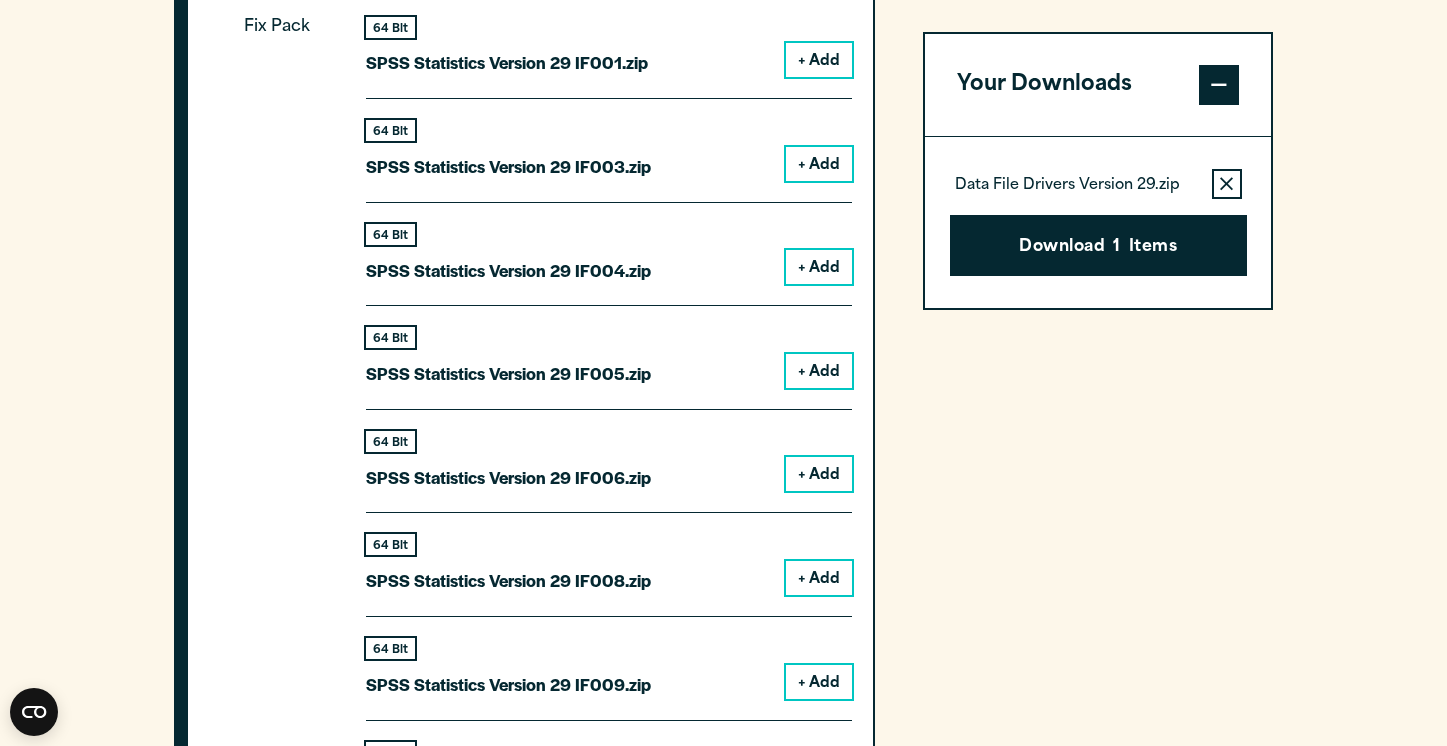 click 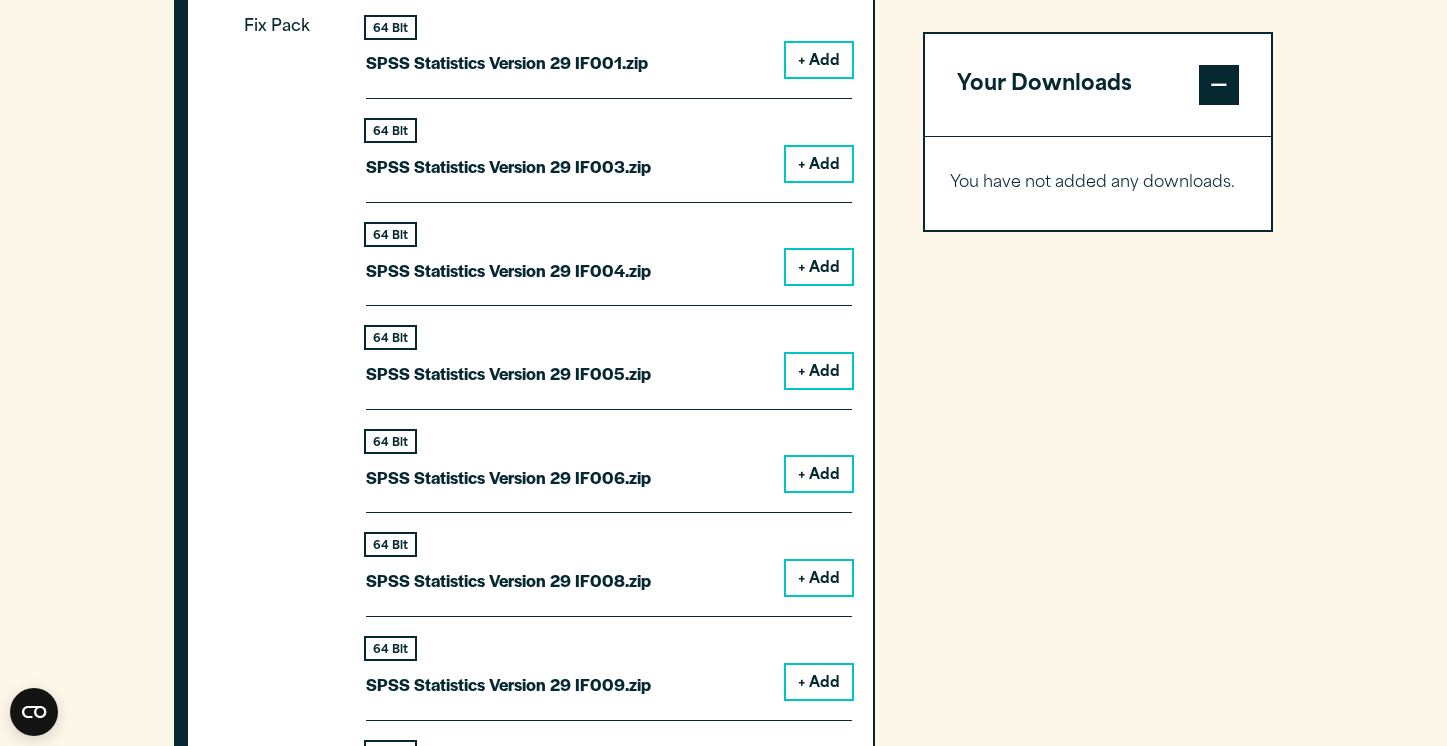 click on "+ Add" at bounding box center [819, 60] 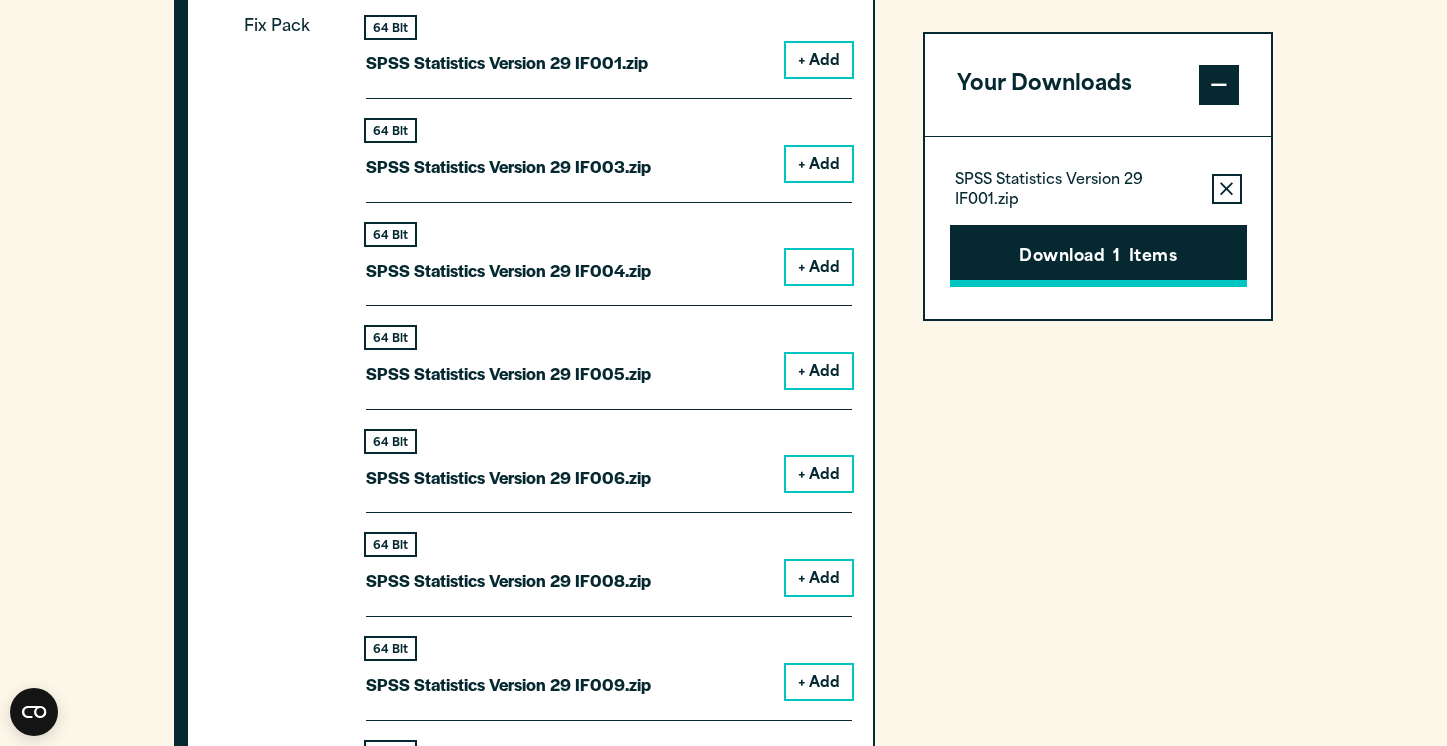 click on "Download  1  Items" at bounding box center (1098, 256) 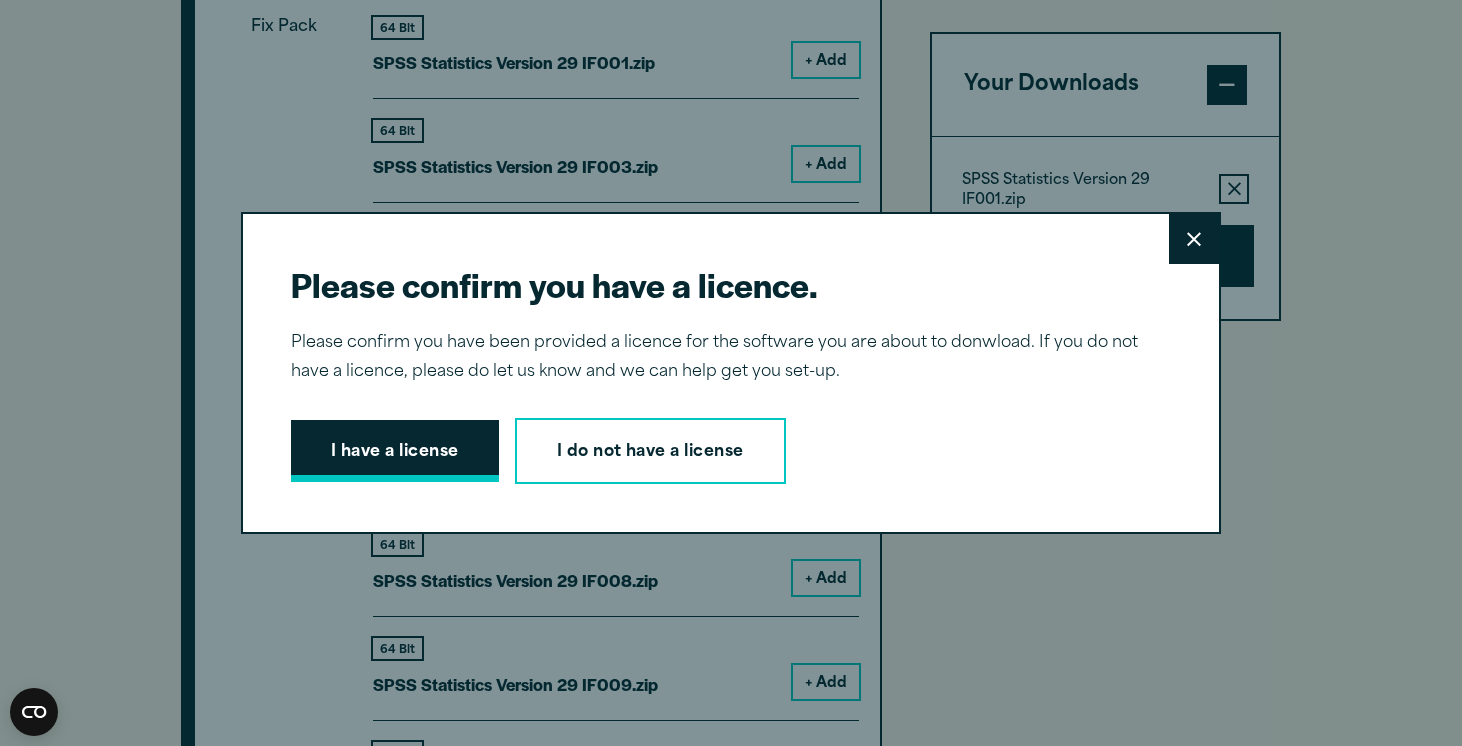 click on "I have a license" at bounding box center (395, 451) 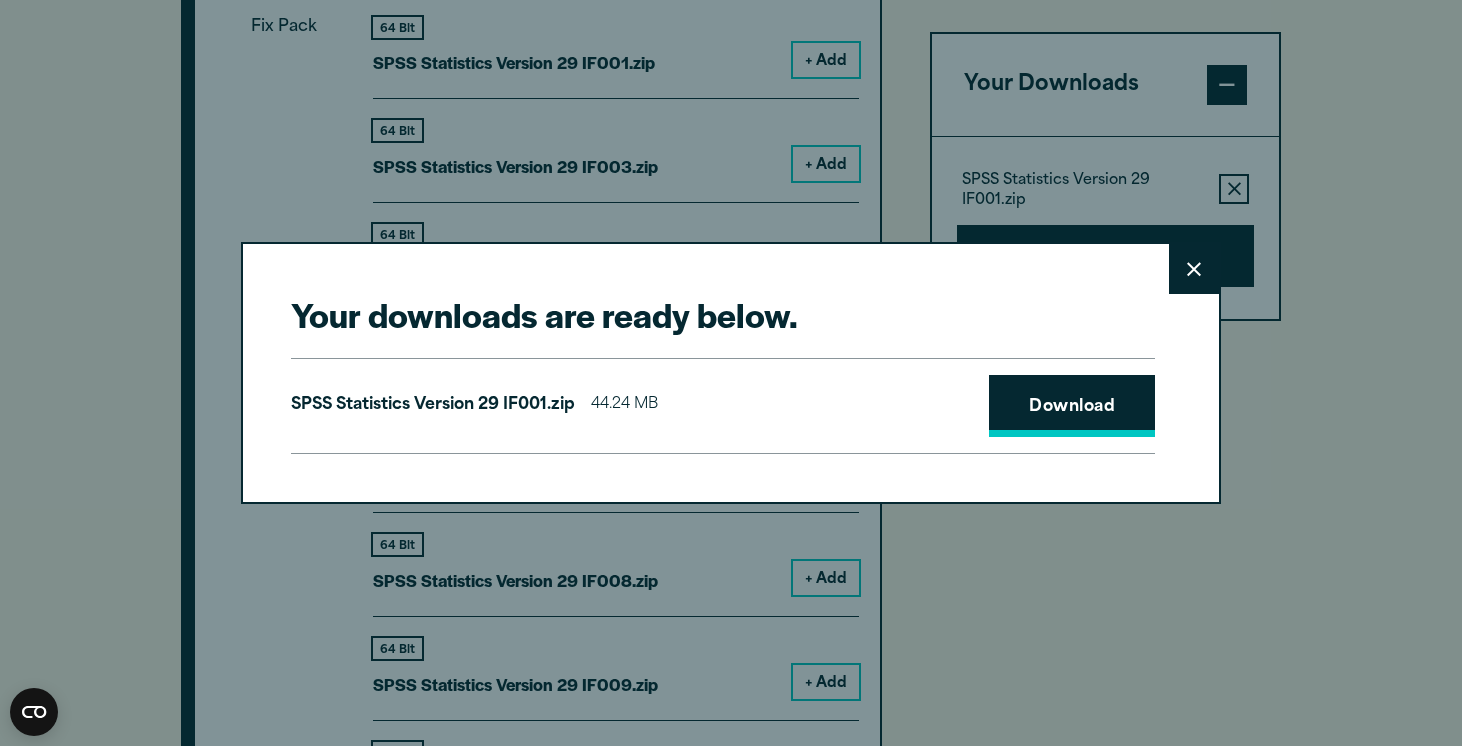 click on "Download" at bounding box center [1072, 406] 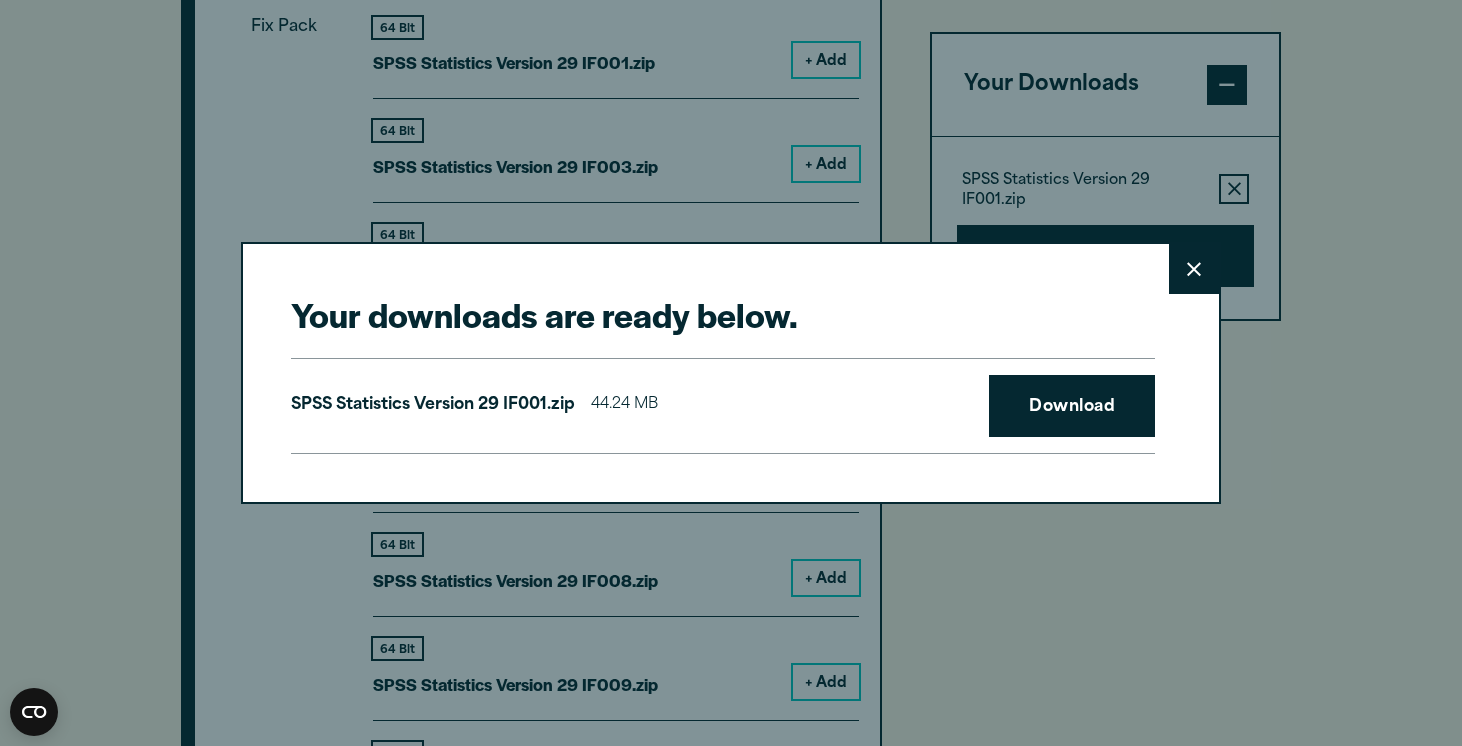 click on "Close" at bounding box center [1194, 269] 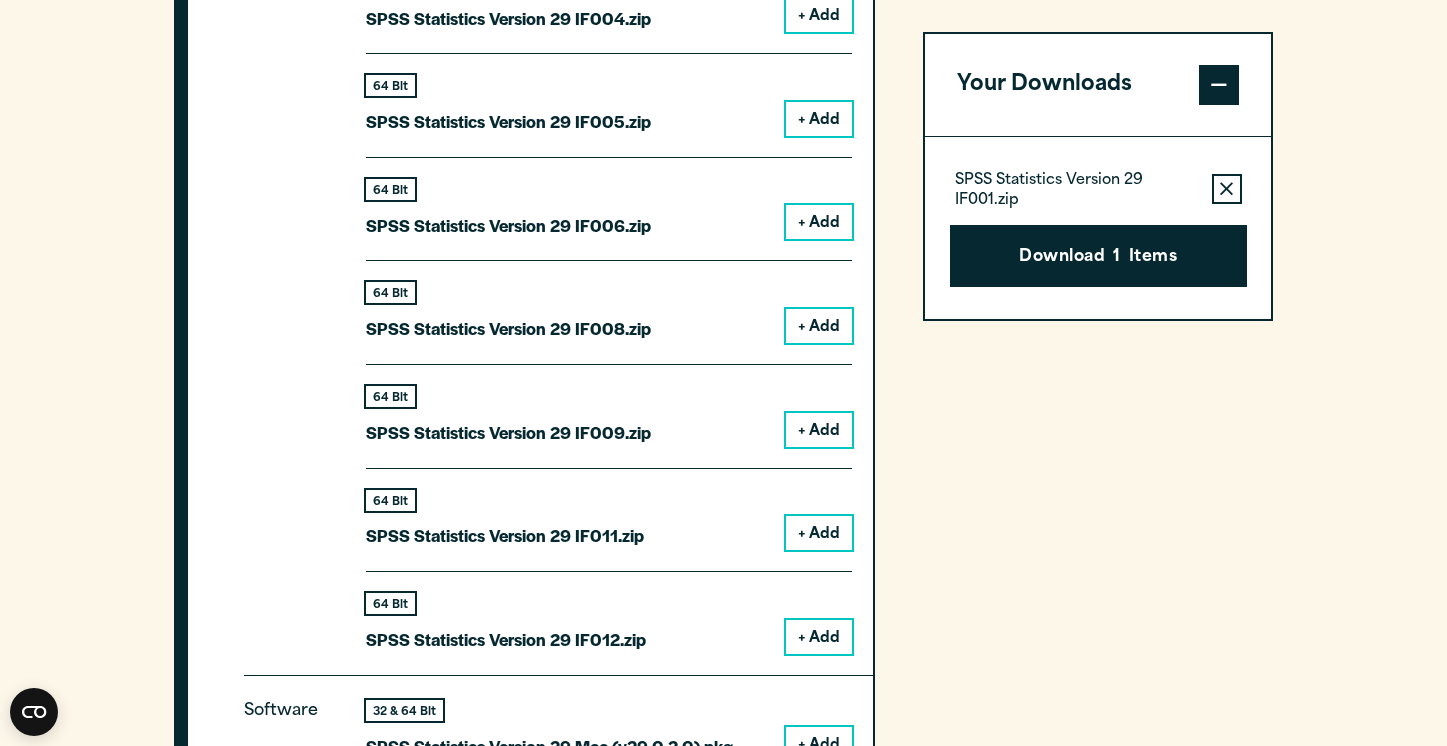 scroll, scrollTop: 2421, scrollLeft: 0, axis: vertical 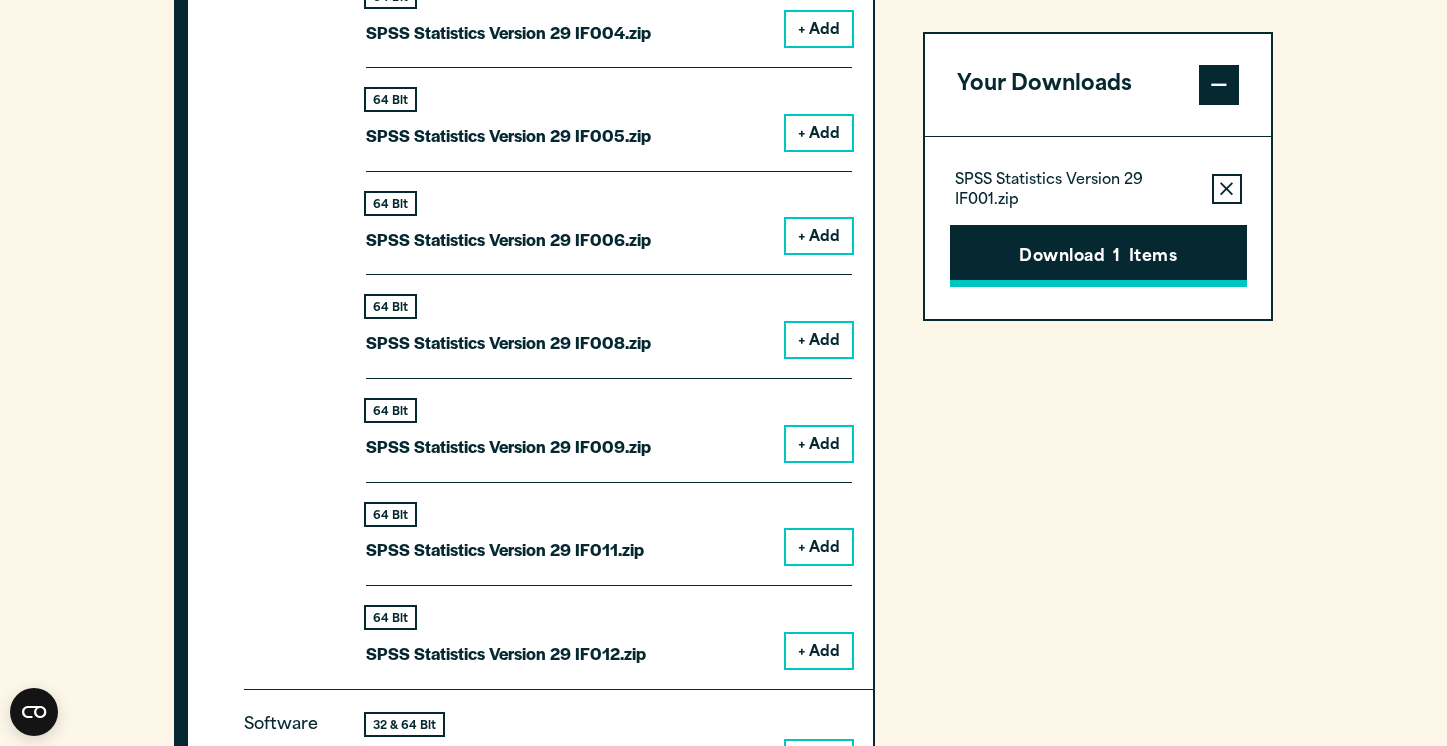 click on "Download  1  Items" at bounding box center [1098, 256] 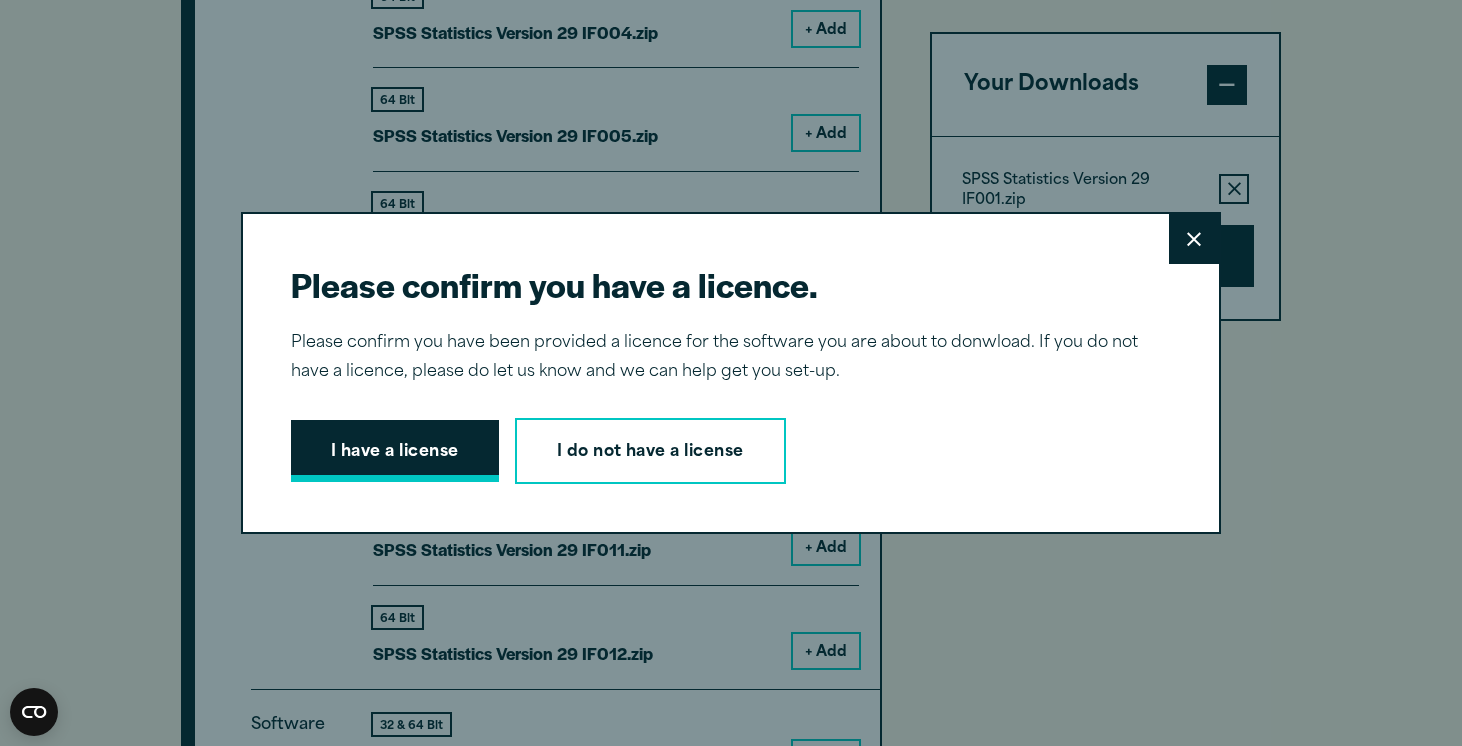 click on "I have a license" at bounding box center [395, 451] 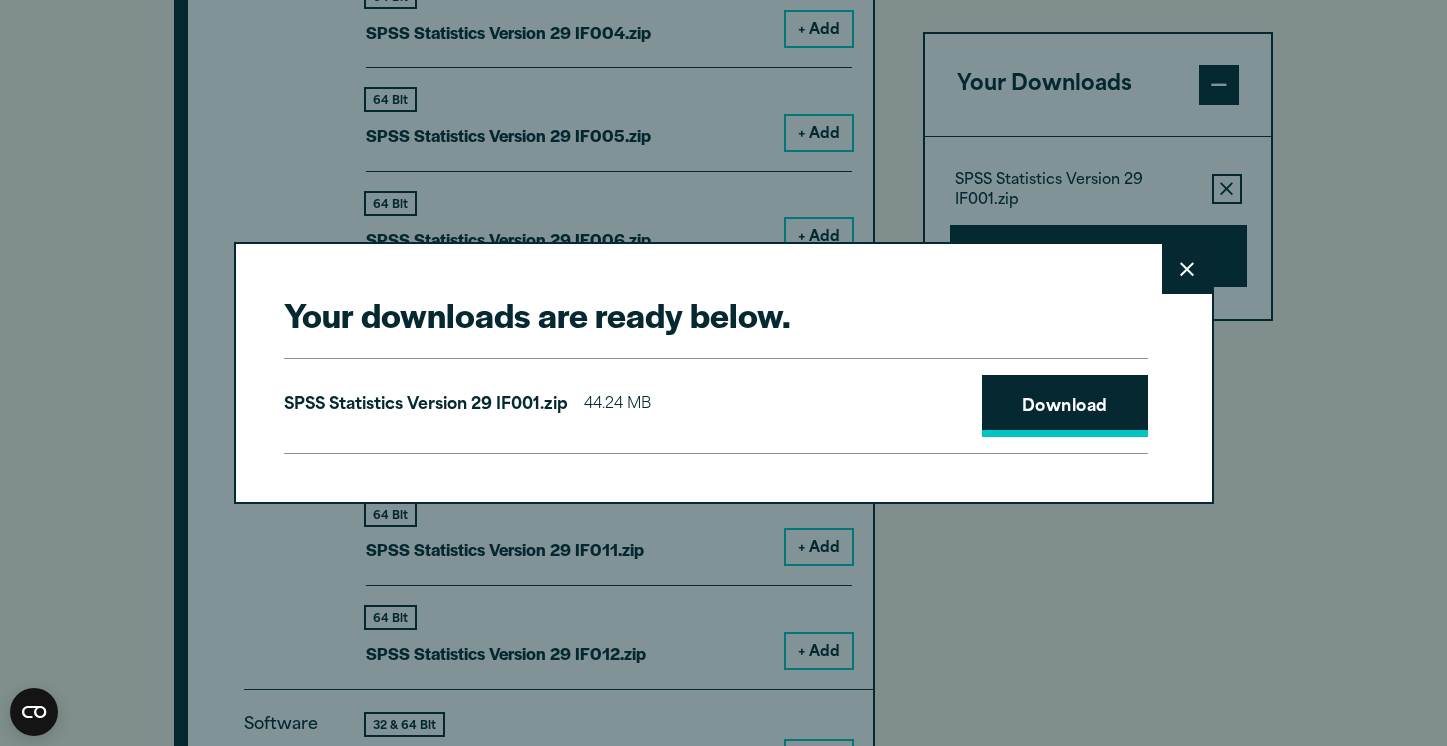 click on "Download" at bounding box center [1065, 406] 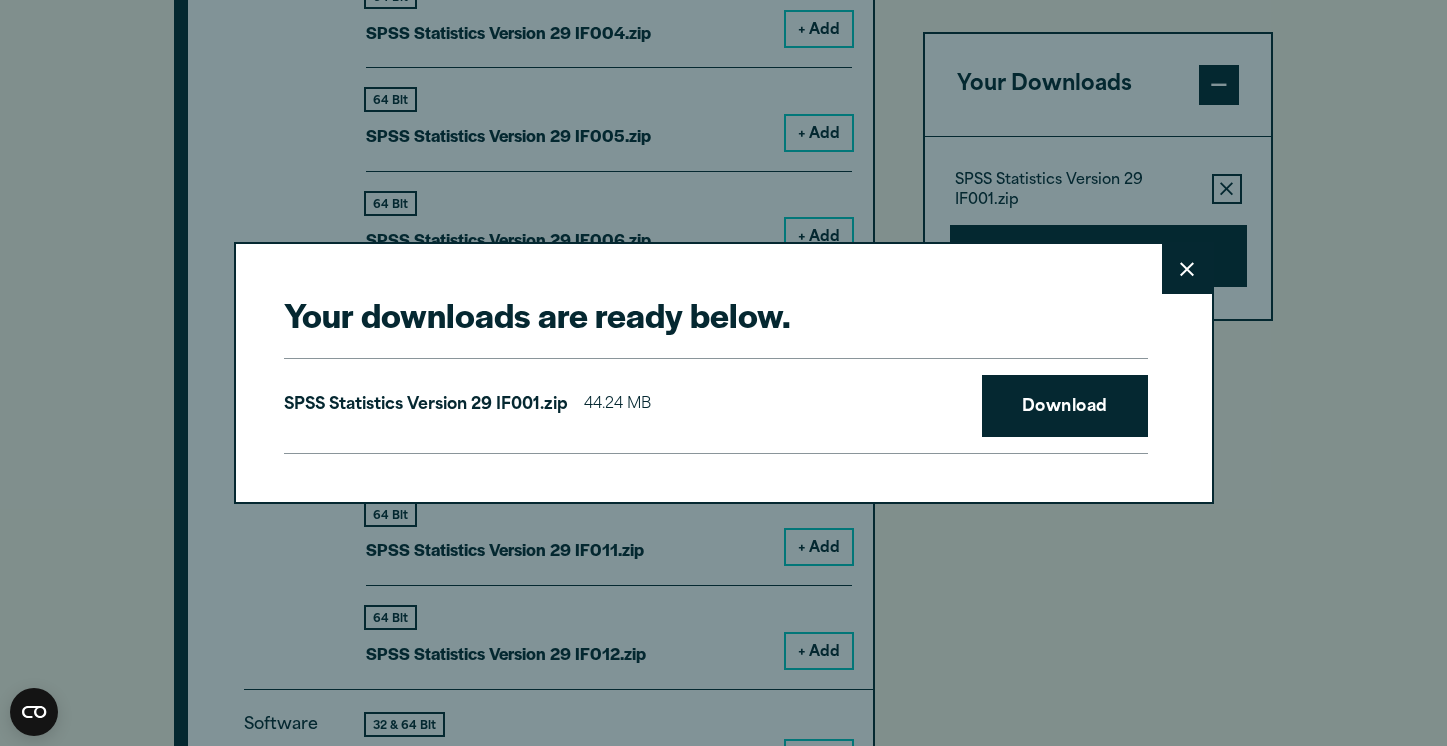 click 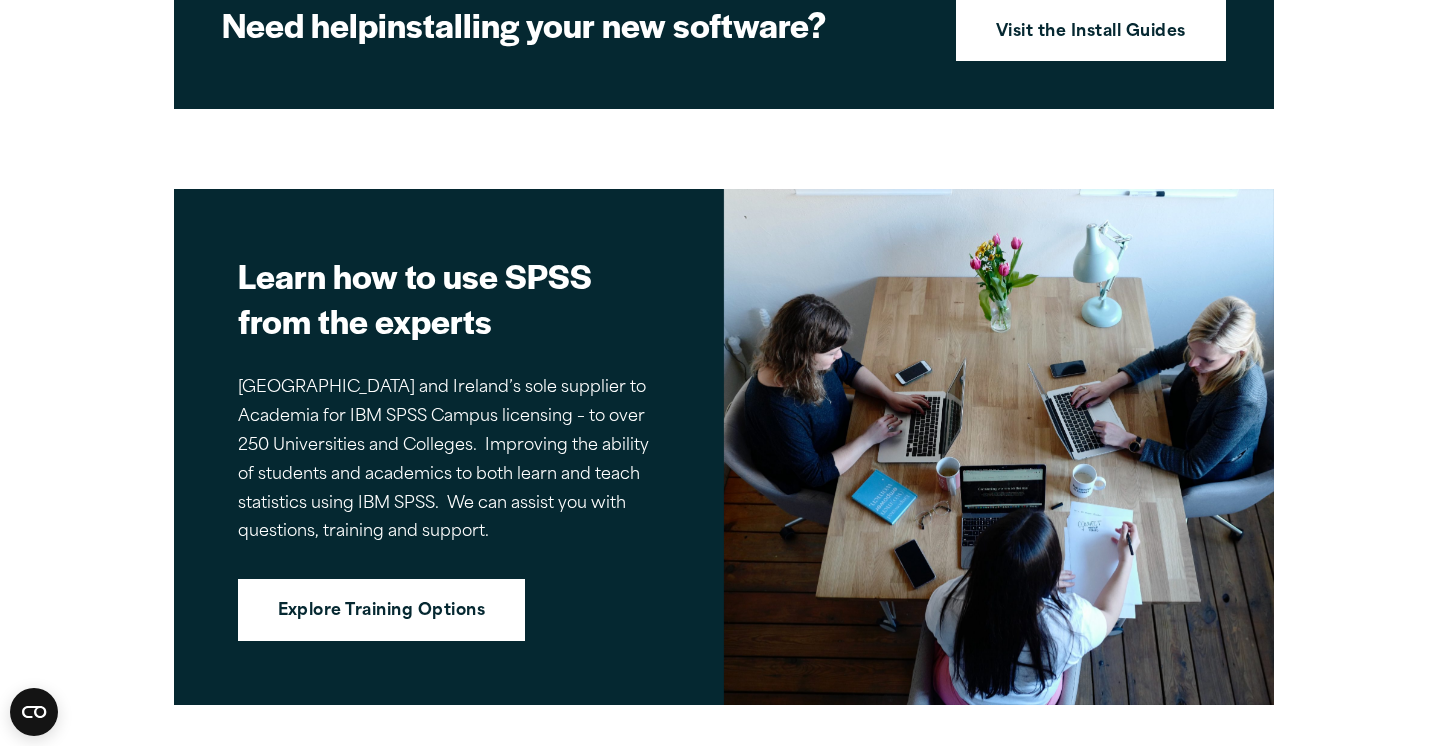 scroll, scrollTop: 3269, scrollLeft: 0, axis: vertical 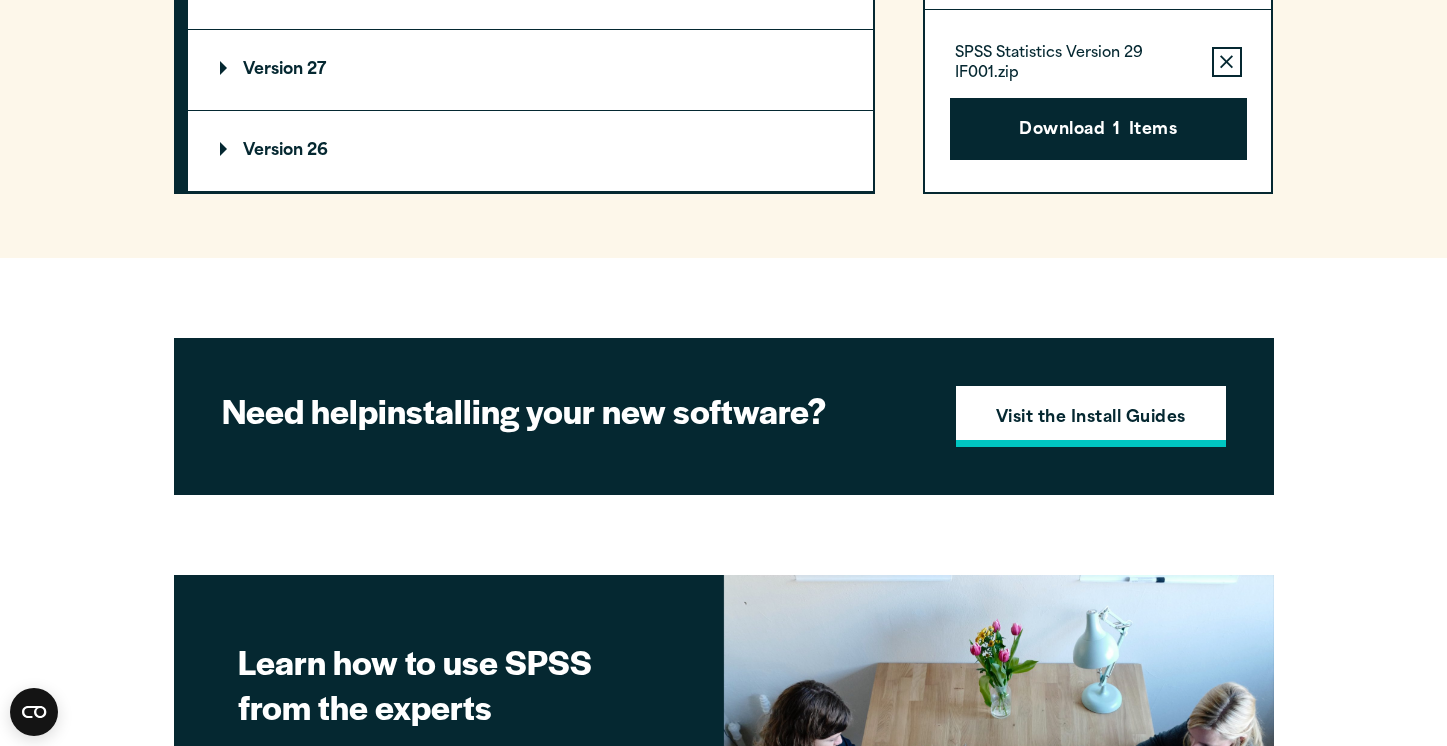 click on "Visit the Install Guides" at bounding box center [1091, 419] 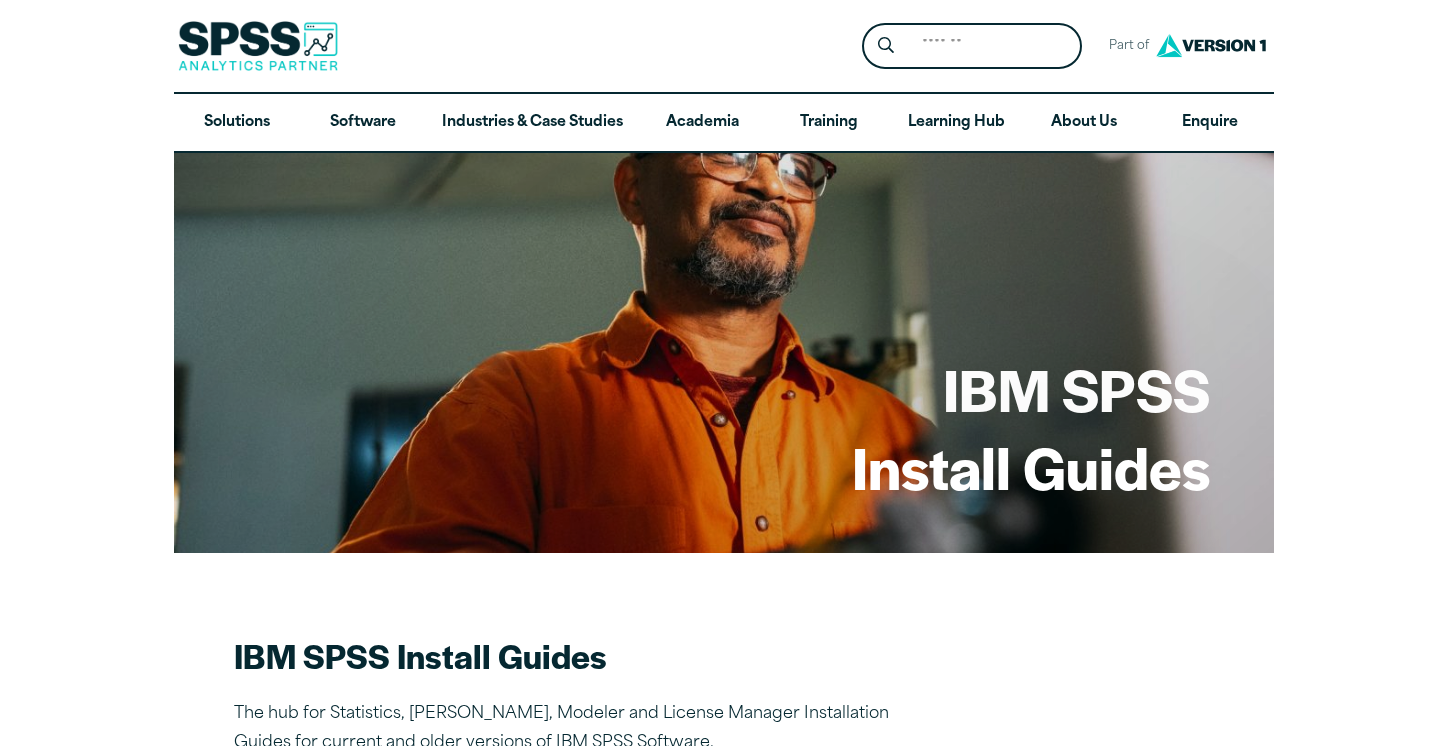 scroll, scrollTop: 0, scrollLeft: 0, axis: both 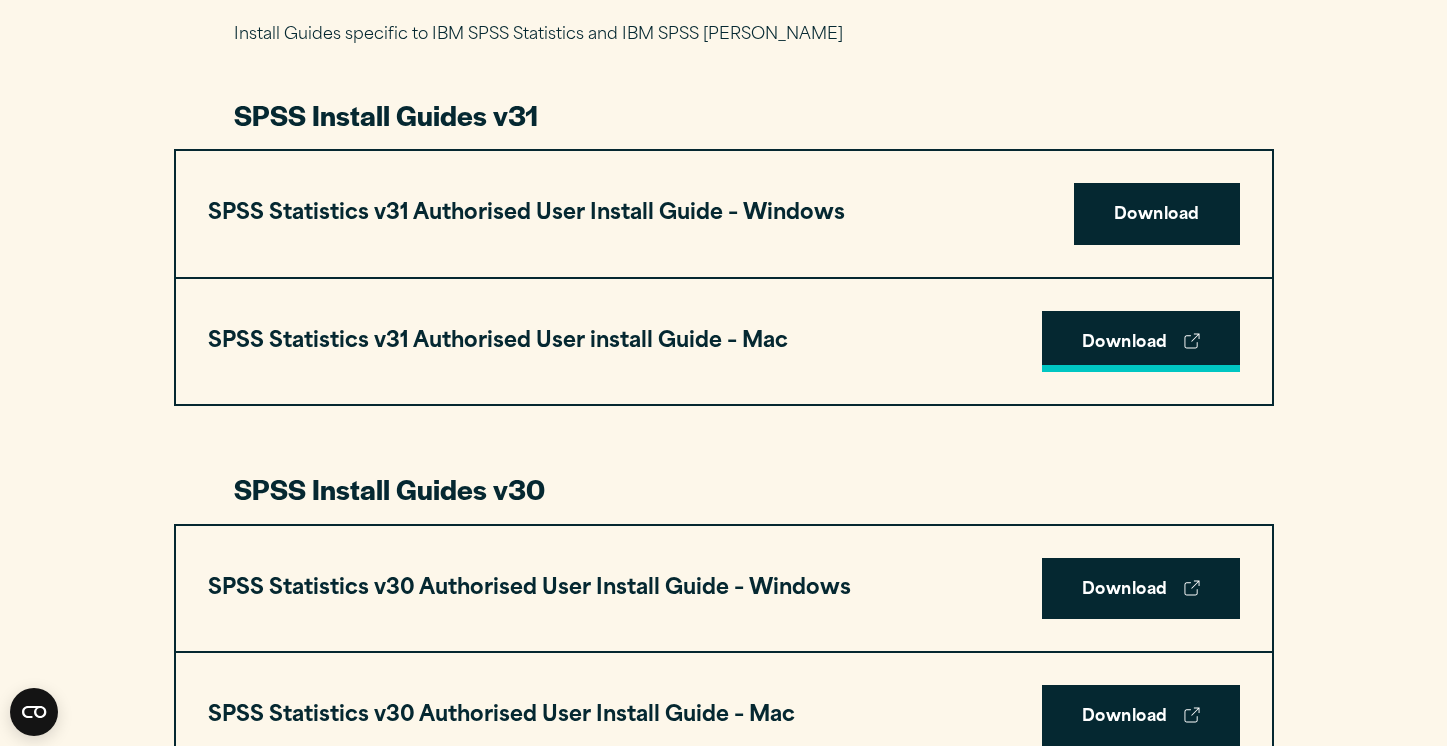 click on "Download" at bounding box center [1141, 342] 